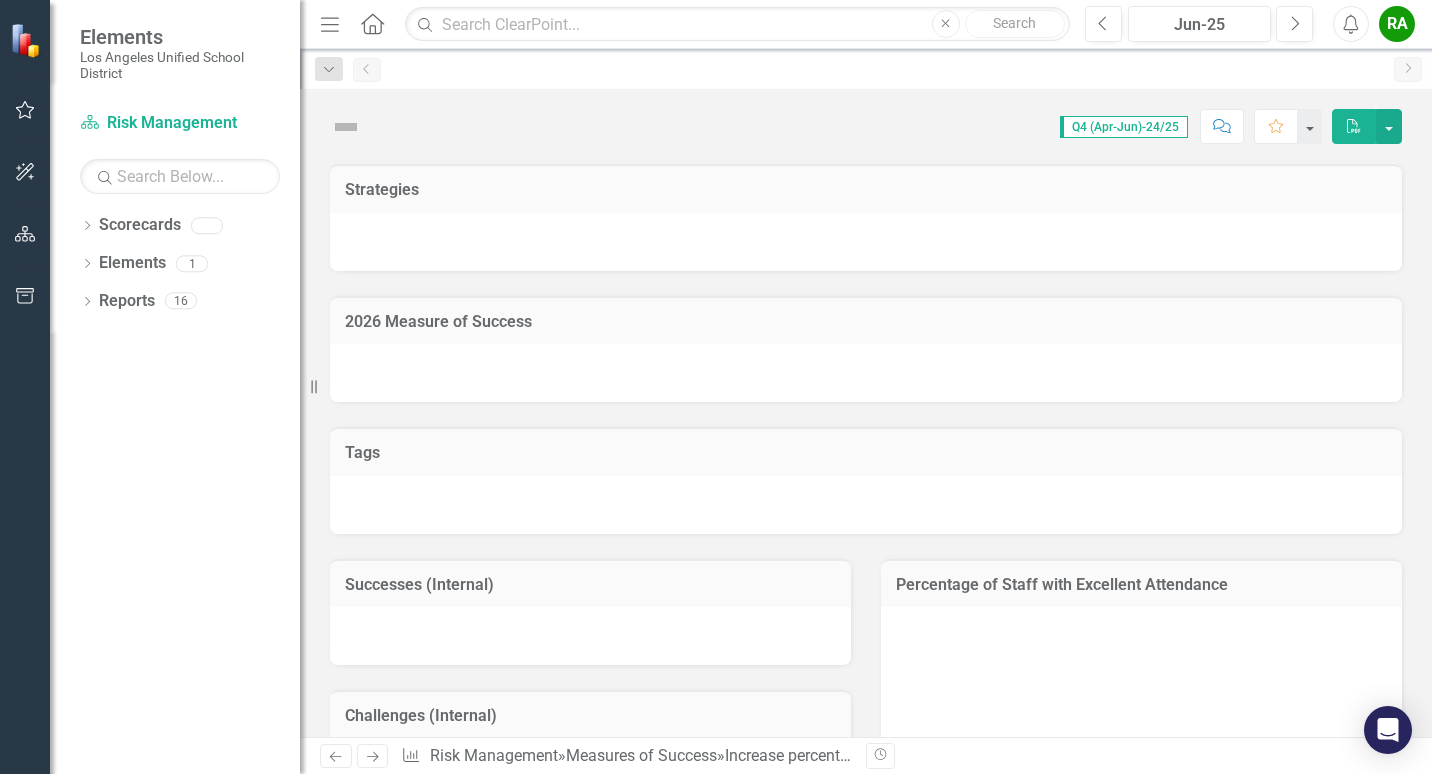 scroll, scrollTop: 0, scrollLeft: 0, axis: both 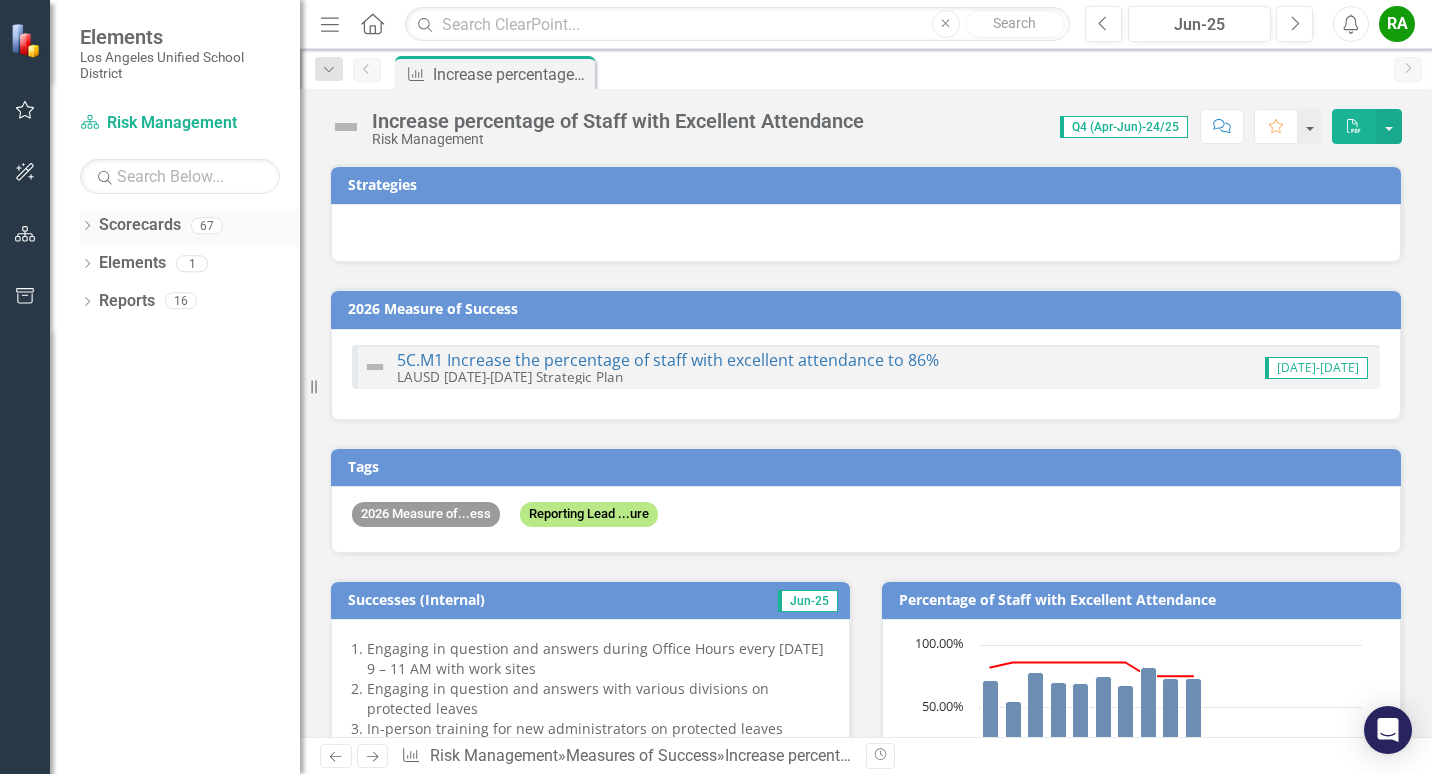 click on "Scorecards" at bounding box center (140, 225) 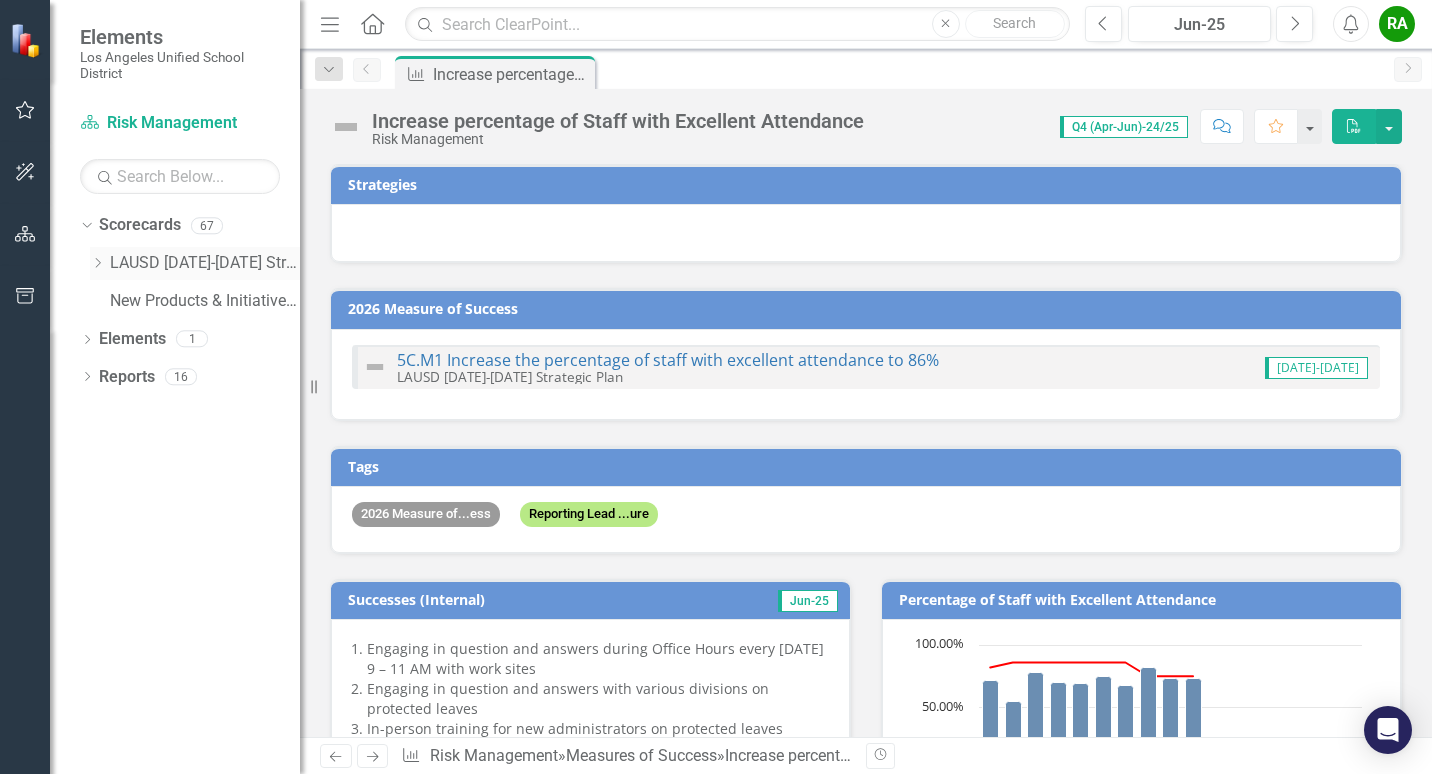 click on "Dropdown" 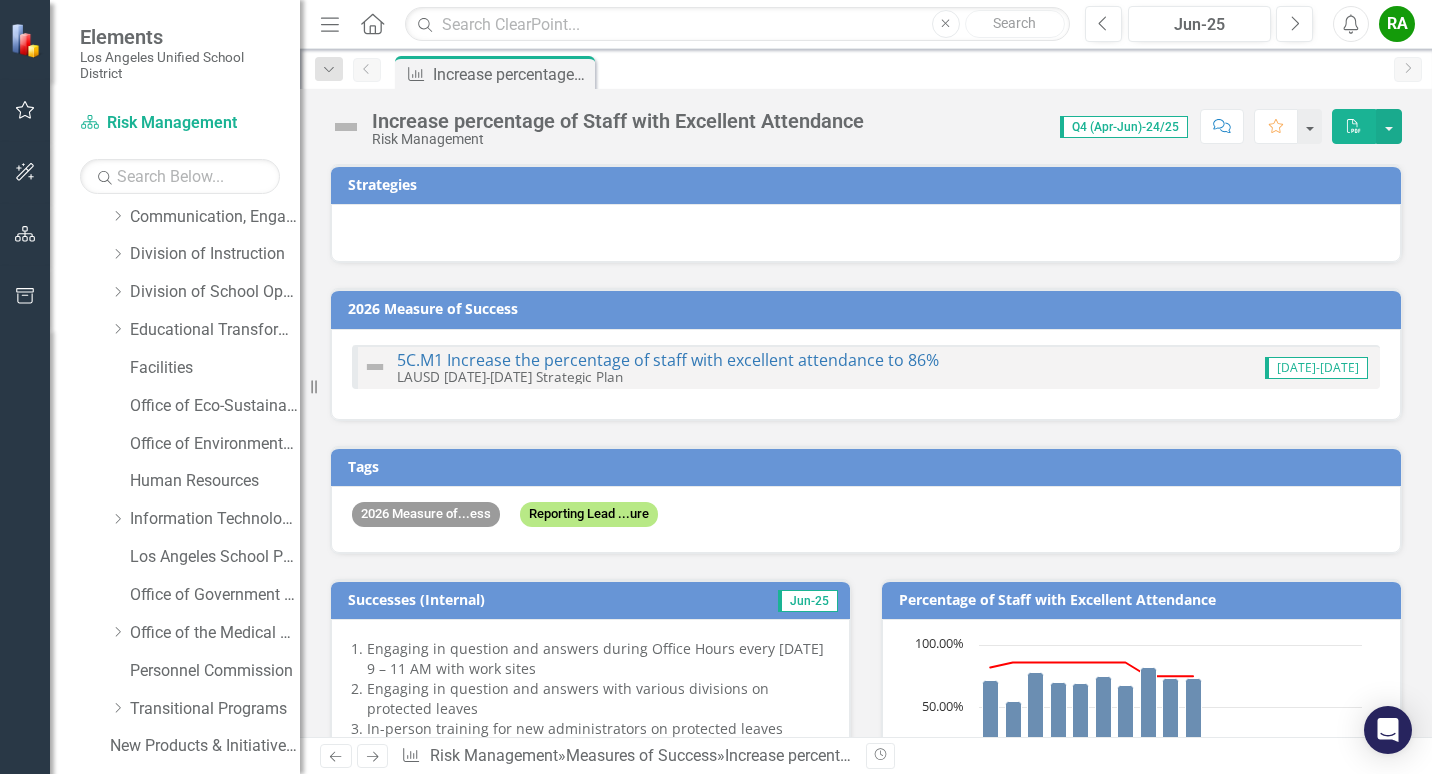 scroll, scrollTop: 268, scrollLeft: 0, axis: vertical 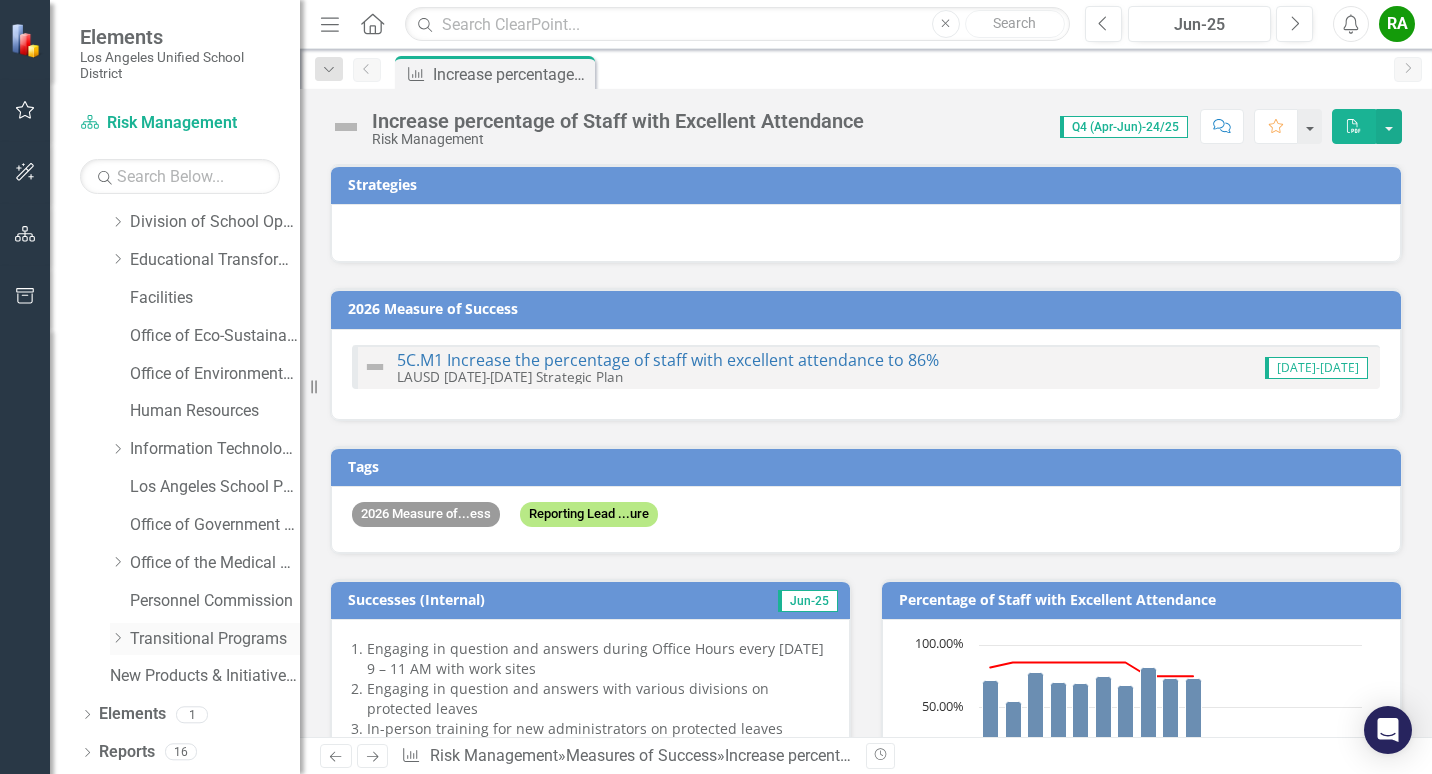 click on "Dropdown" 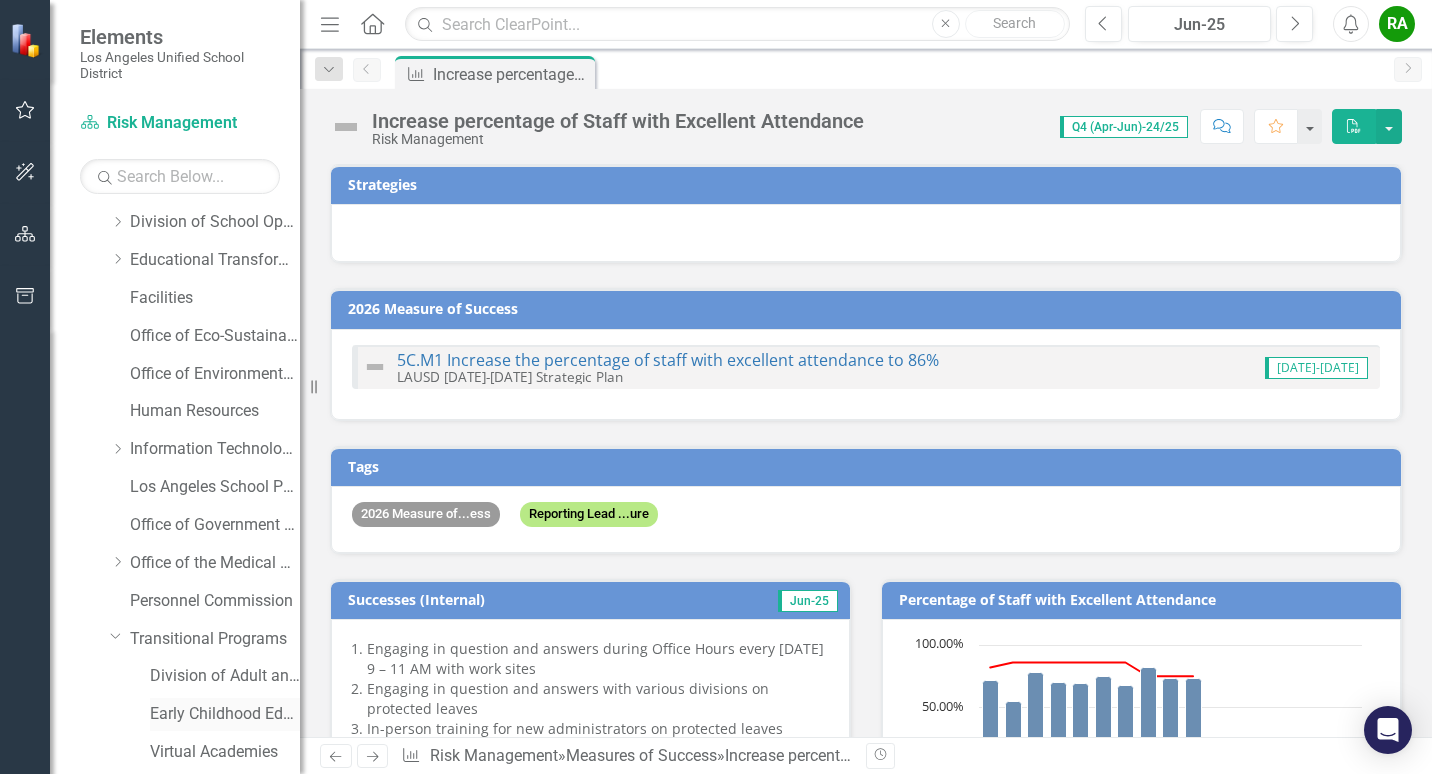 click on "Early Childhood Education Division" at bounding box center (225, 714) 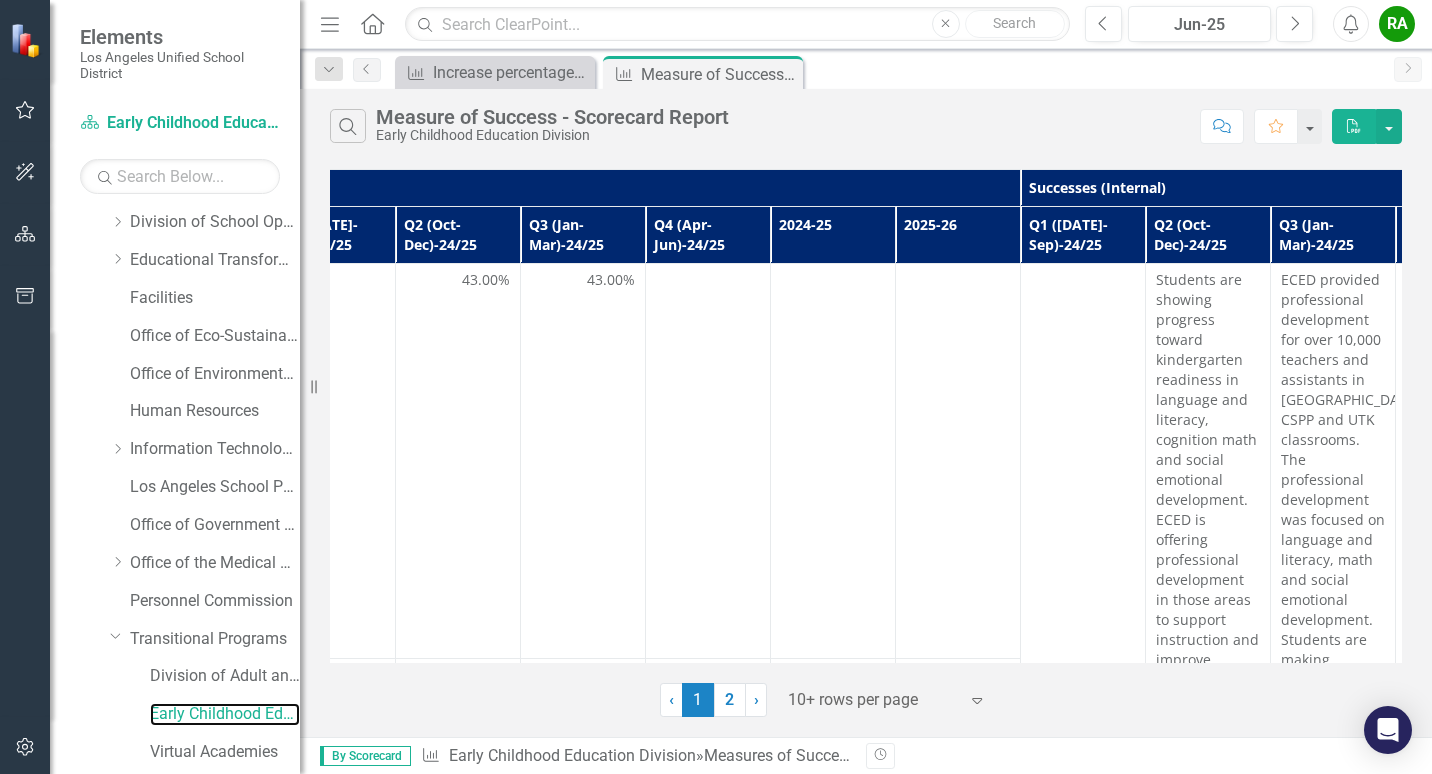 scroll, scrollTop: 0, scrollLeft: 825, axis: horizontal 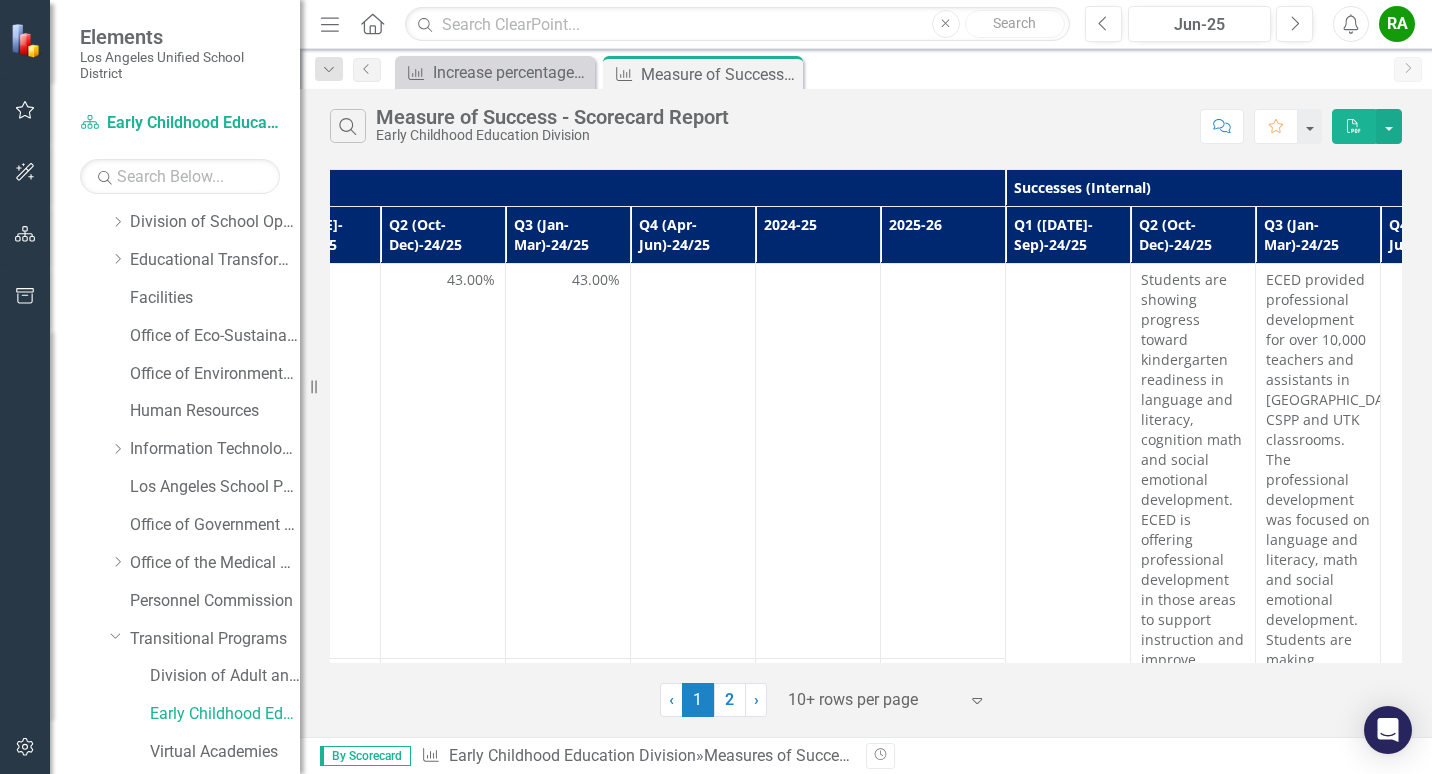 click on "Q4 (Apr-Jun)-24/25" at bounding box center [693, 235] 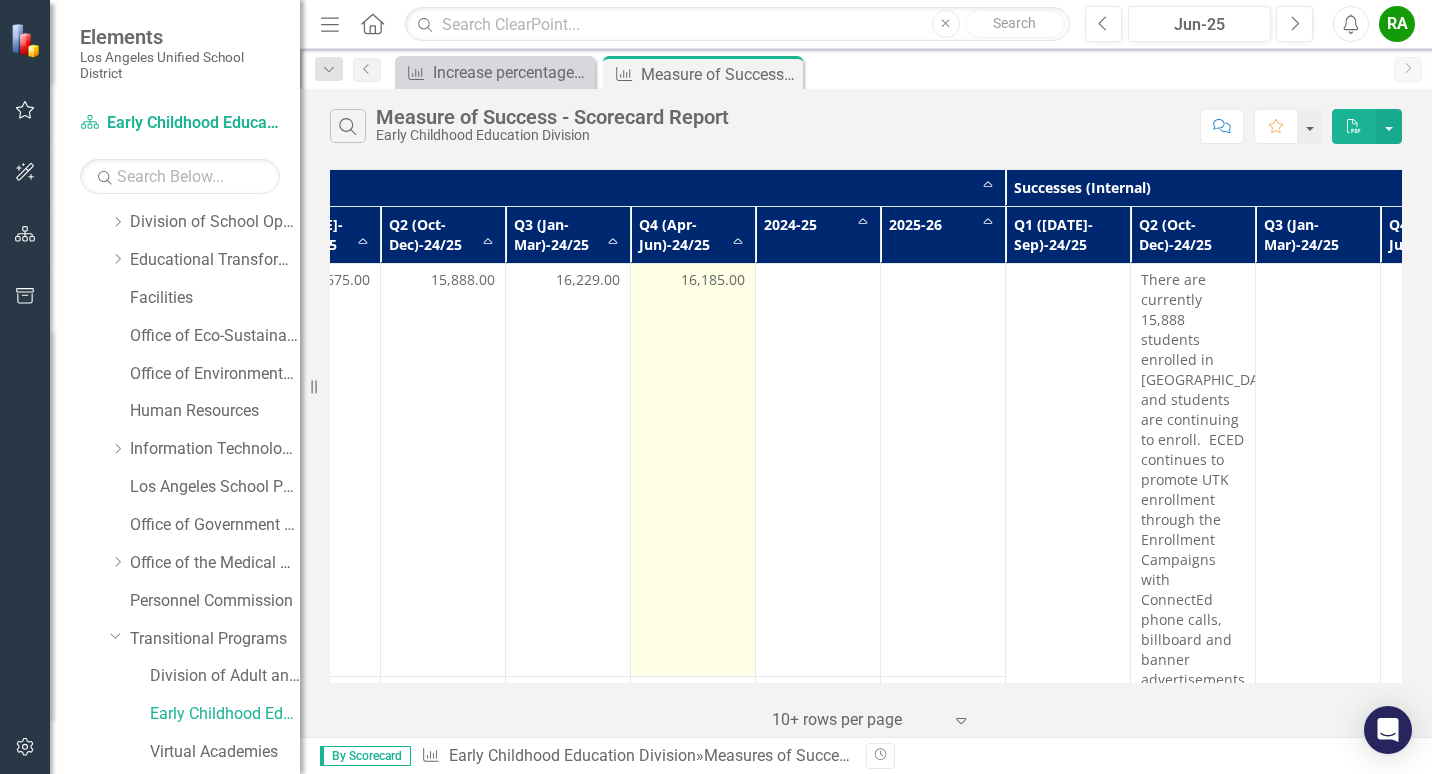 click on "16,185.00" at bounding box center [693, 470] 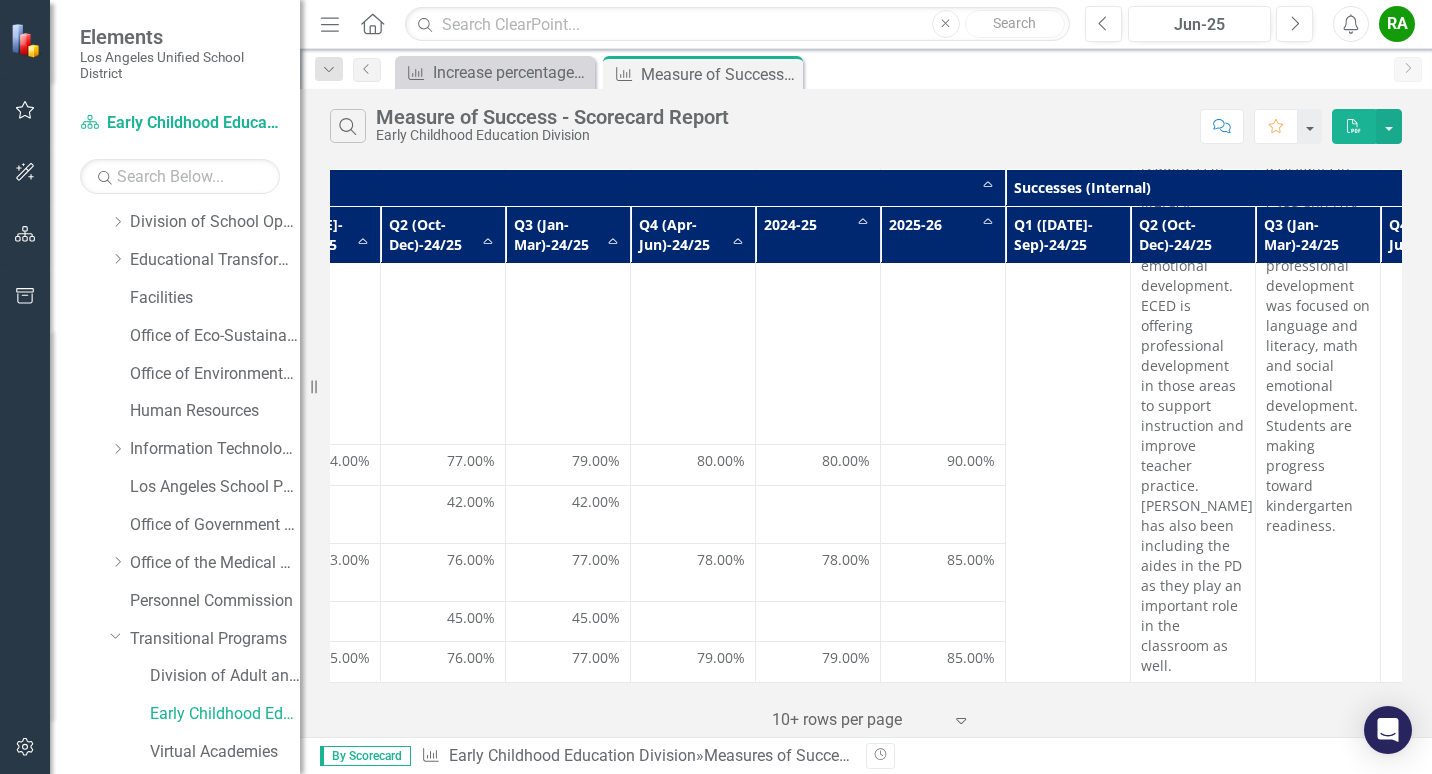 scroll, scrollTop: 1187, scrollLeft: 825, axis: both 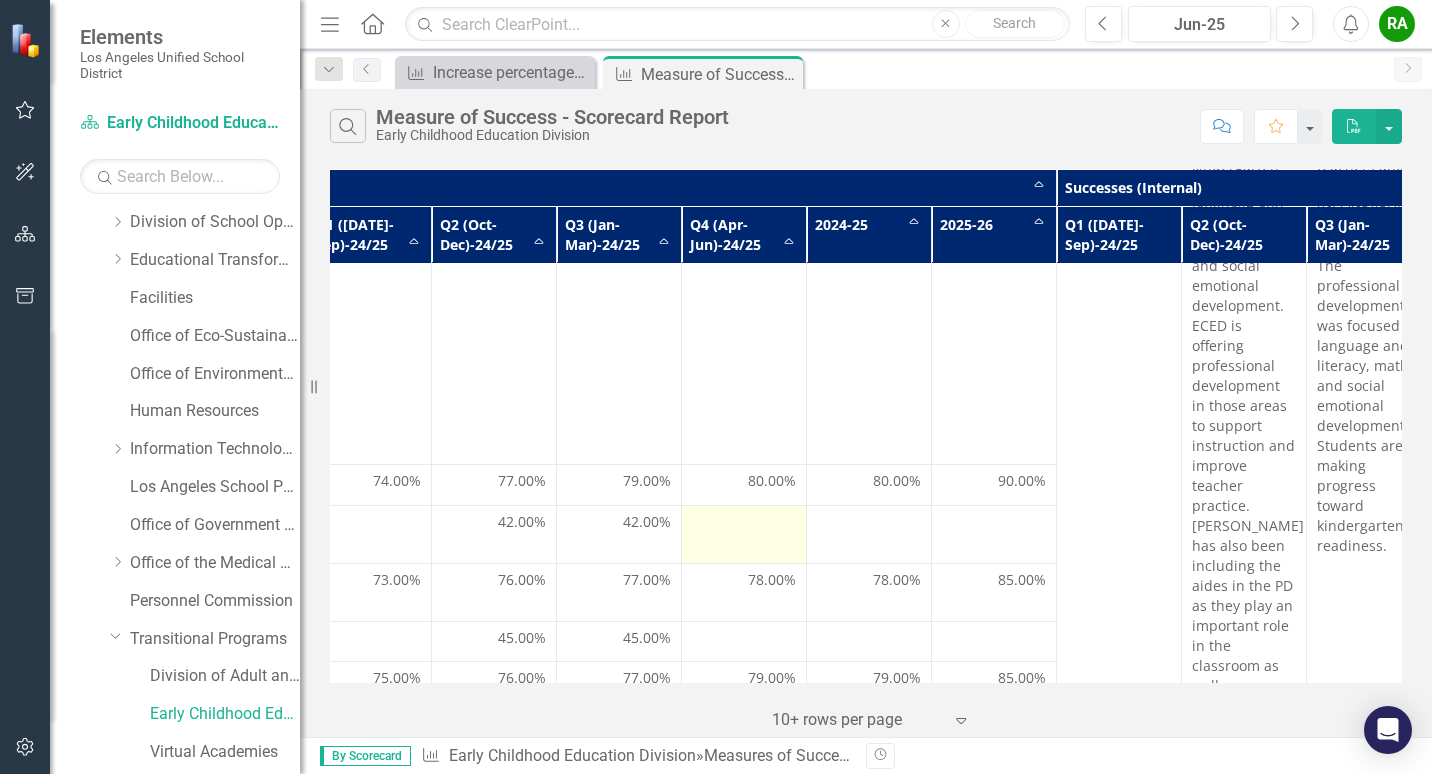 click at bounding box center [744, 524] 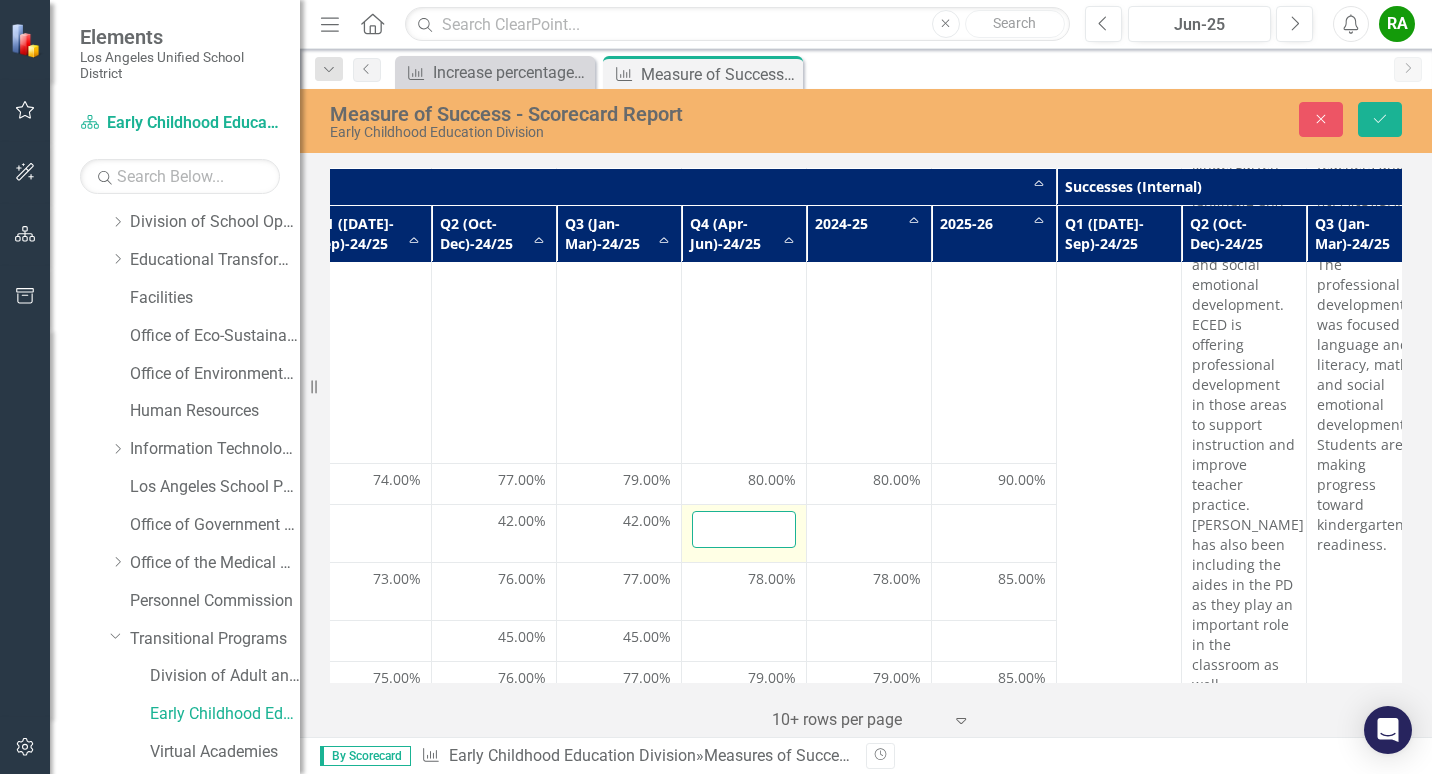 click at bounding box center (744, 529) 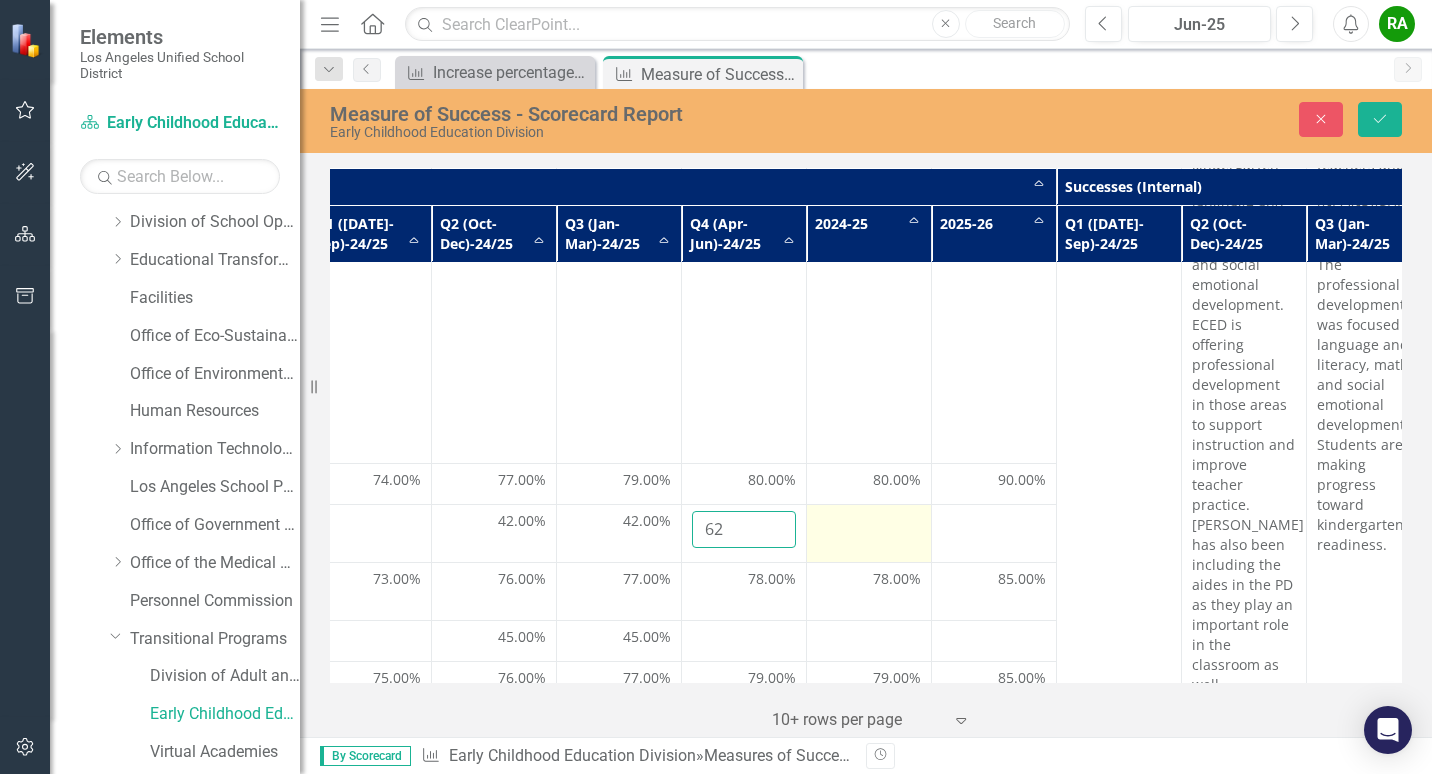 type on "62" 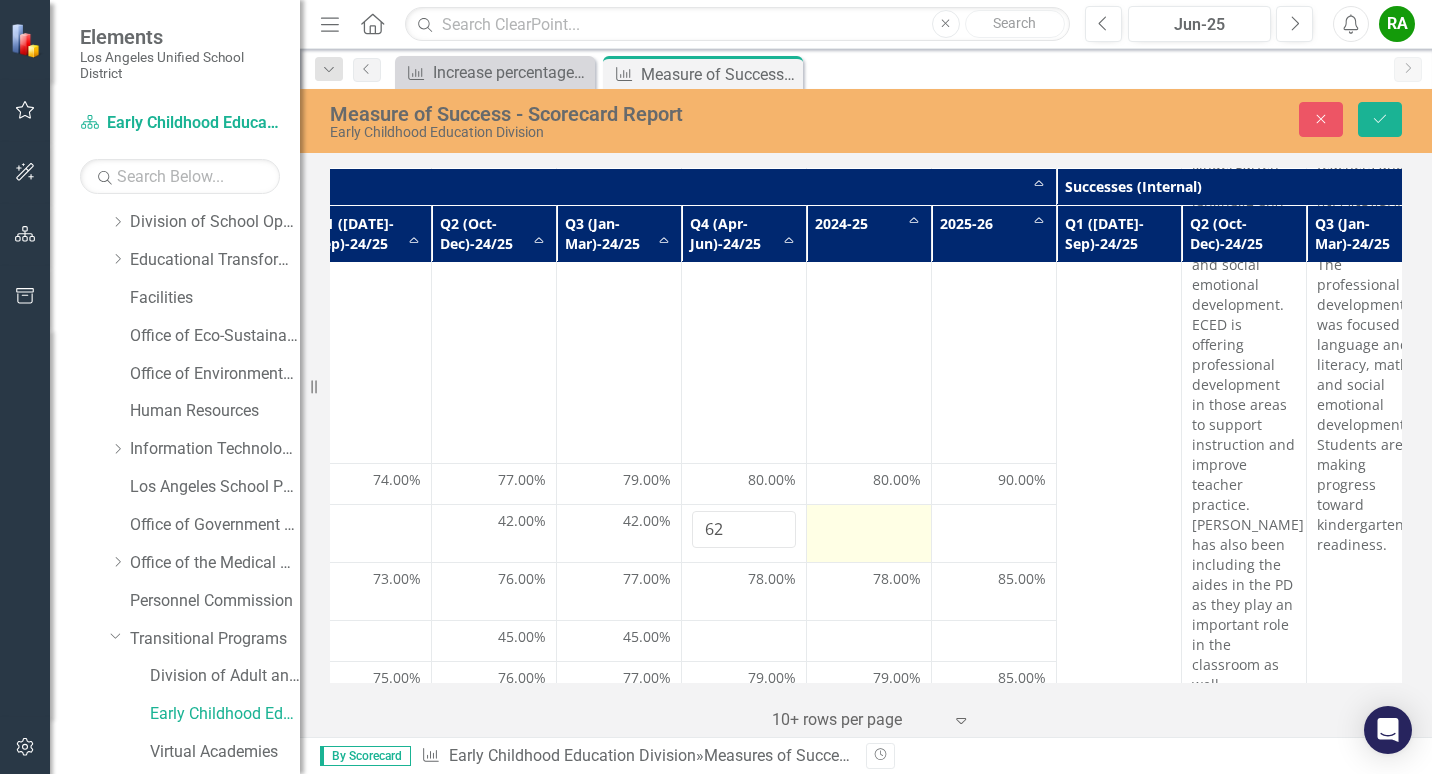 click at bounding box center (869, 523) 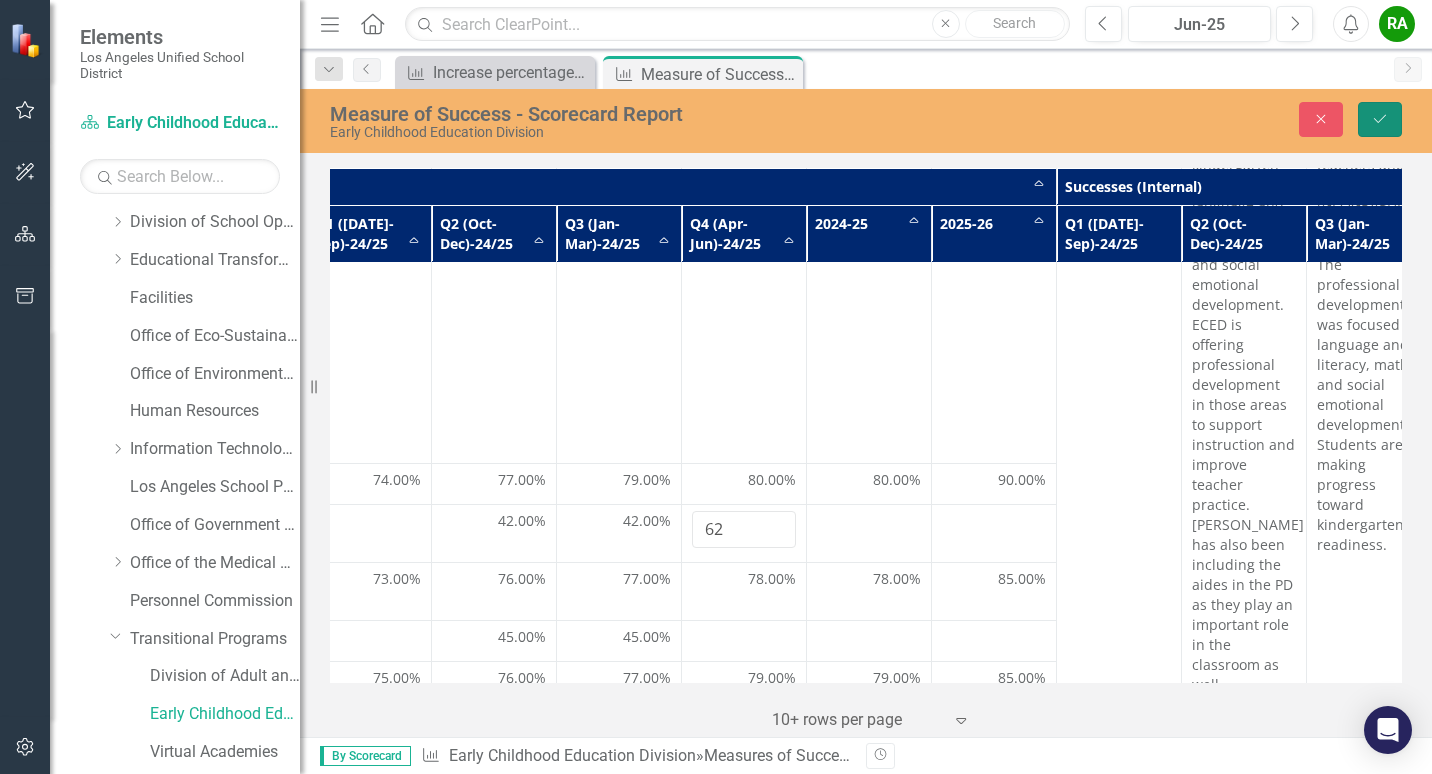 click on "Save" 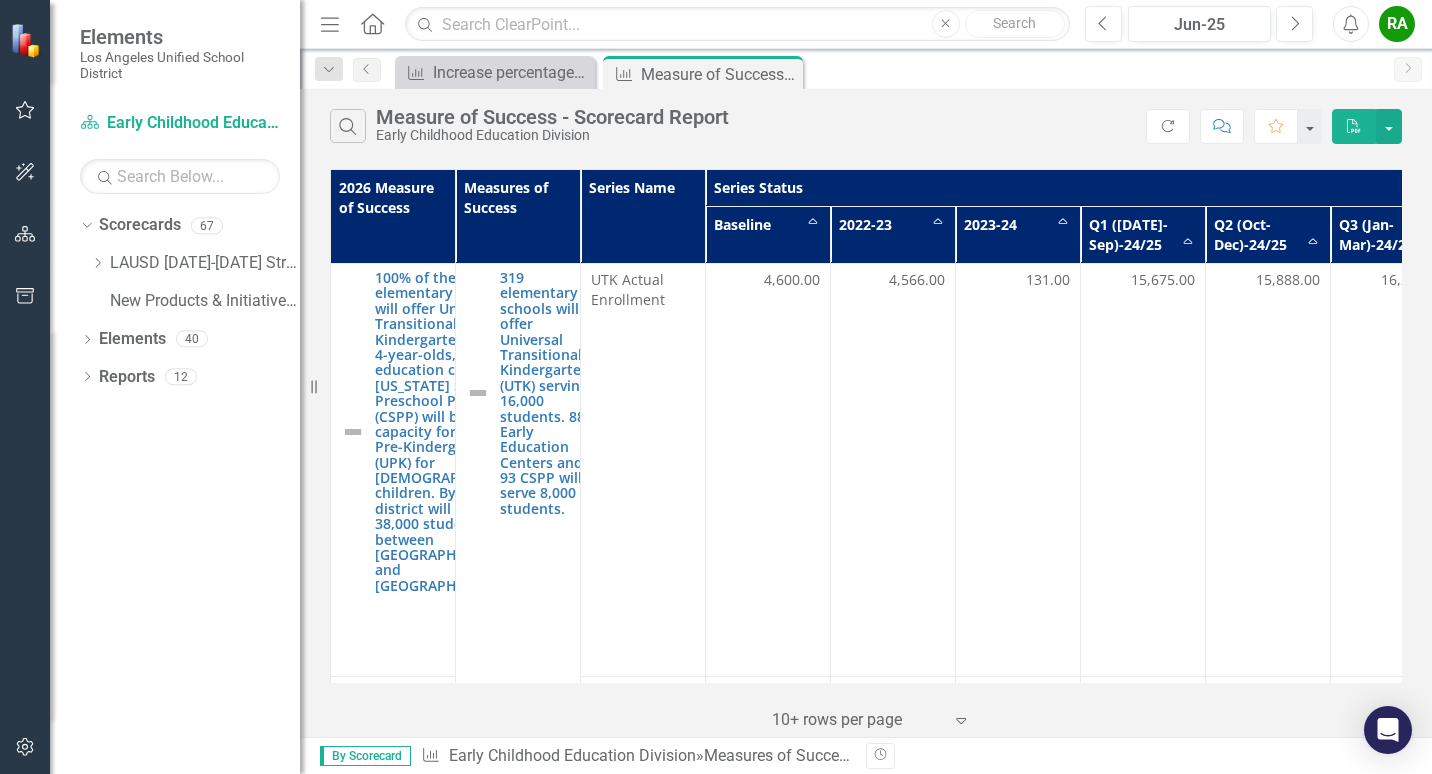 scroll, scrollTop: 0, scrollLeft: 0, axis: both 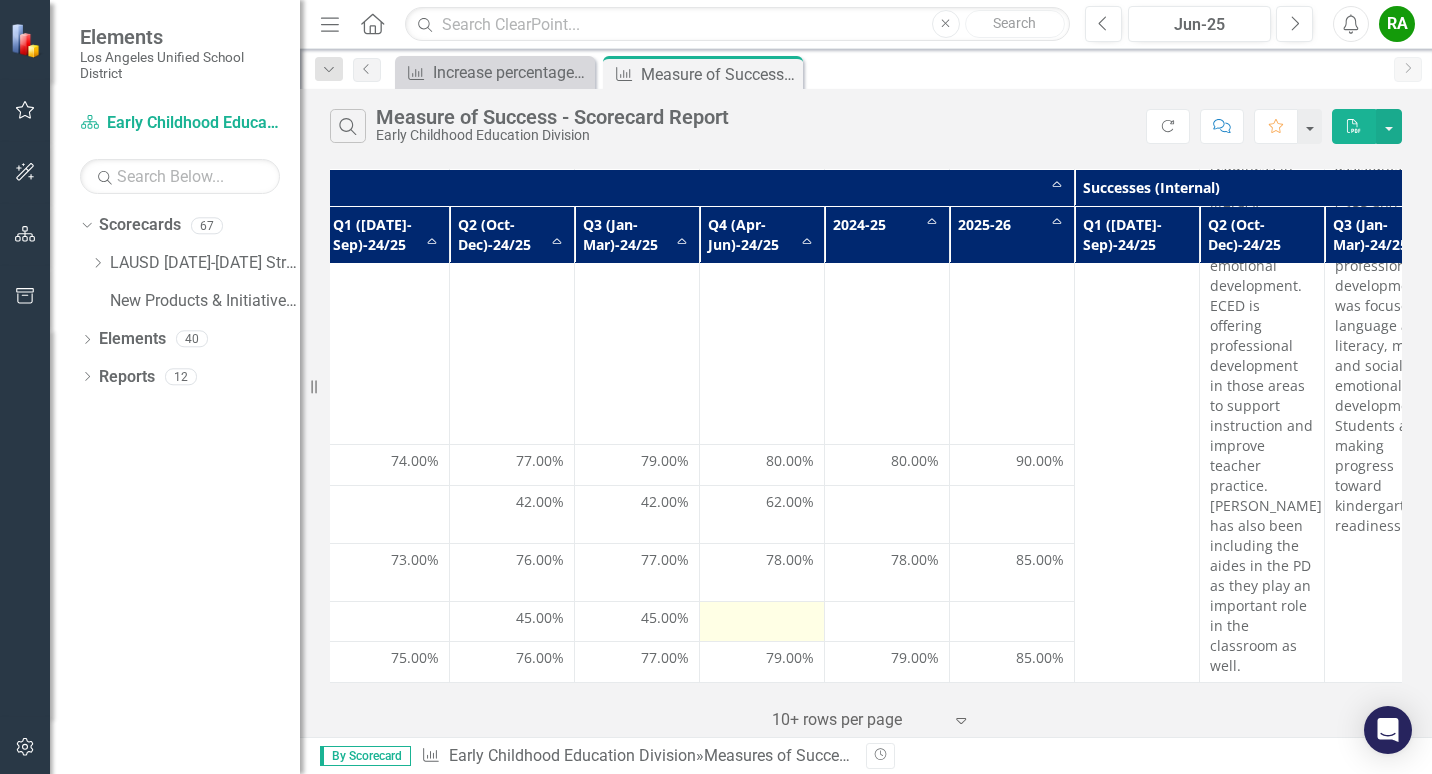 click at bounding box center [762, 620] 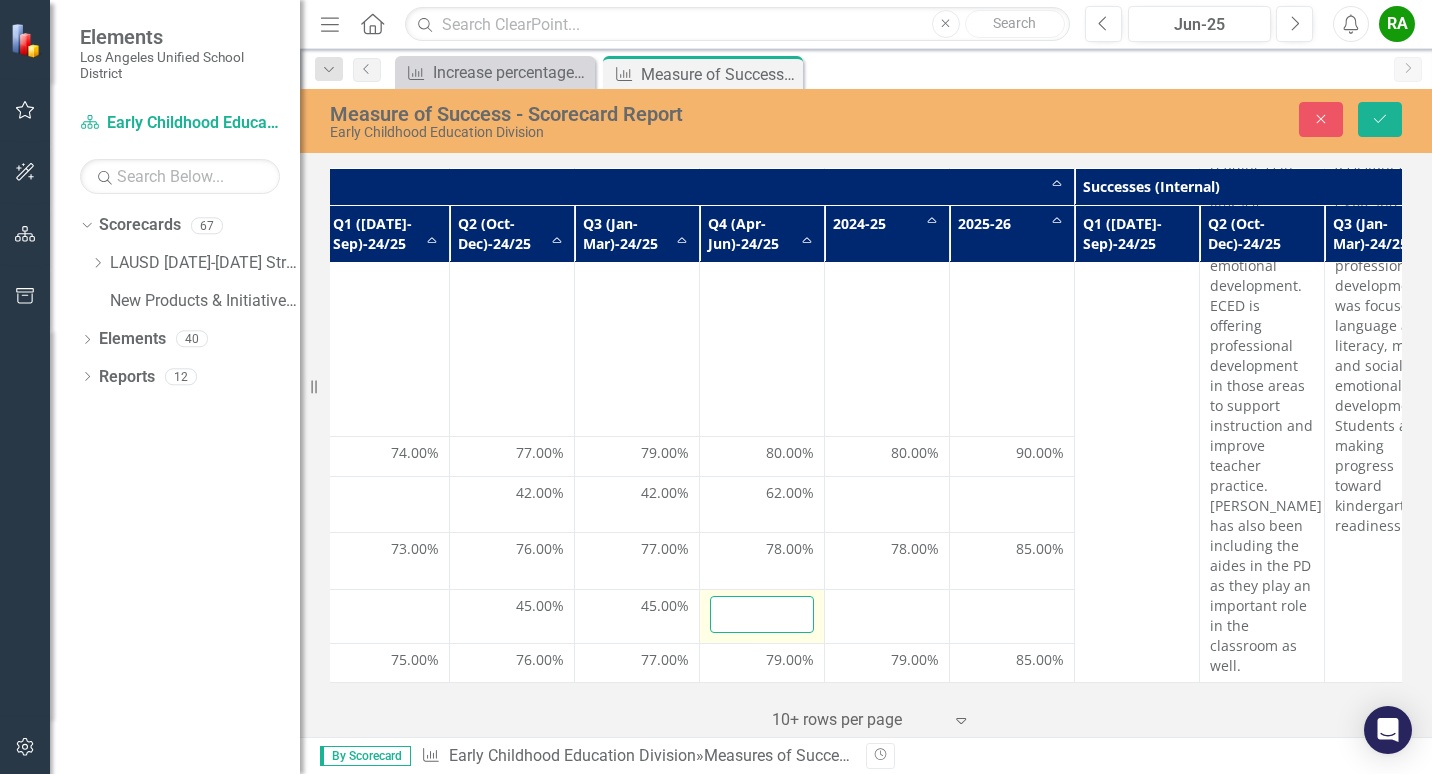 click at bounding box center (762, 614) 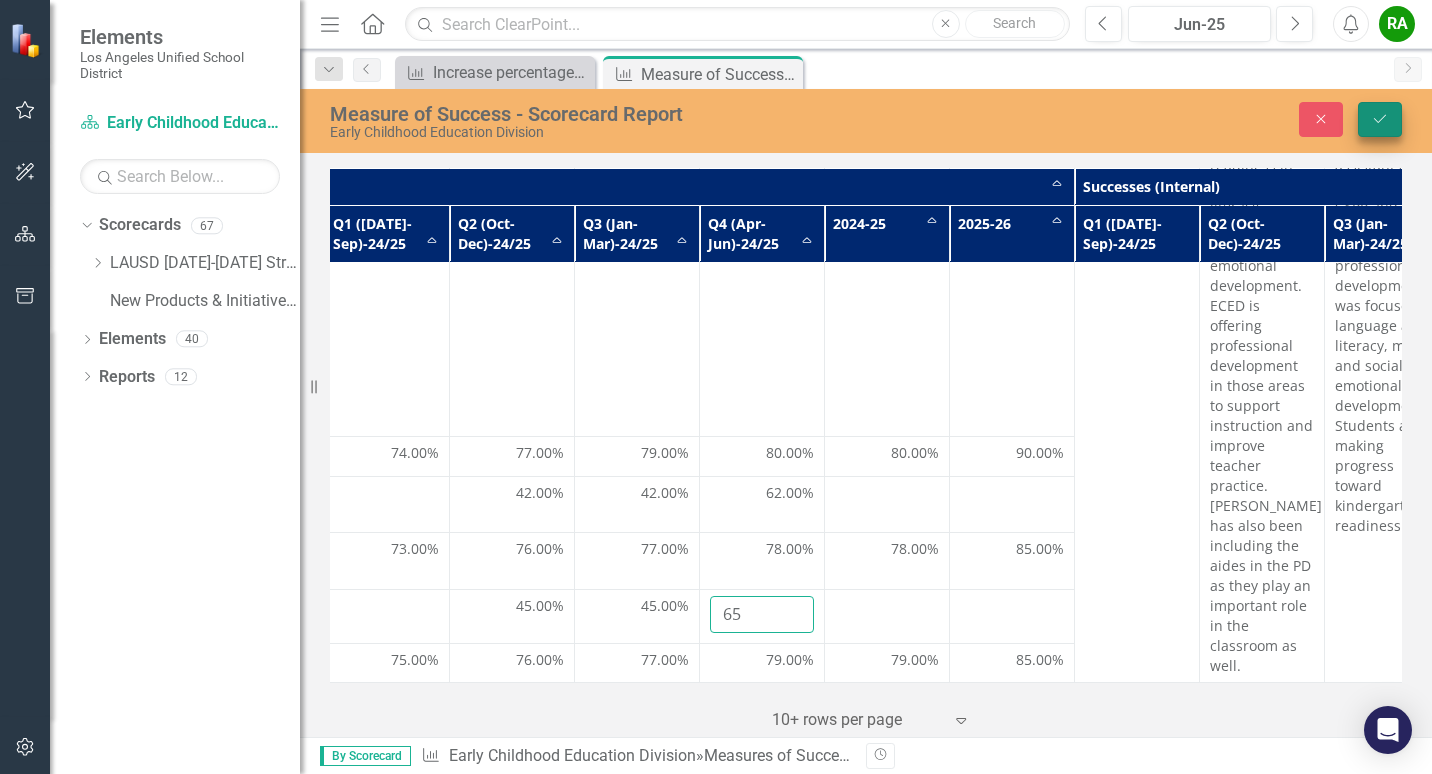 type on "65" 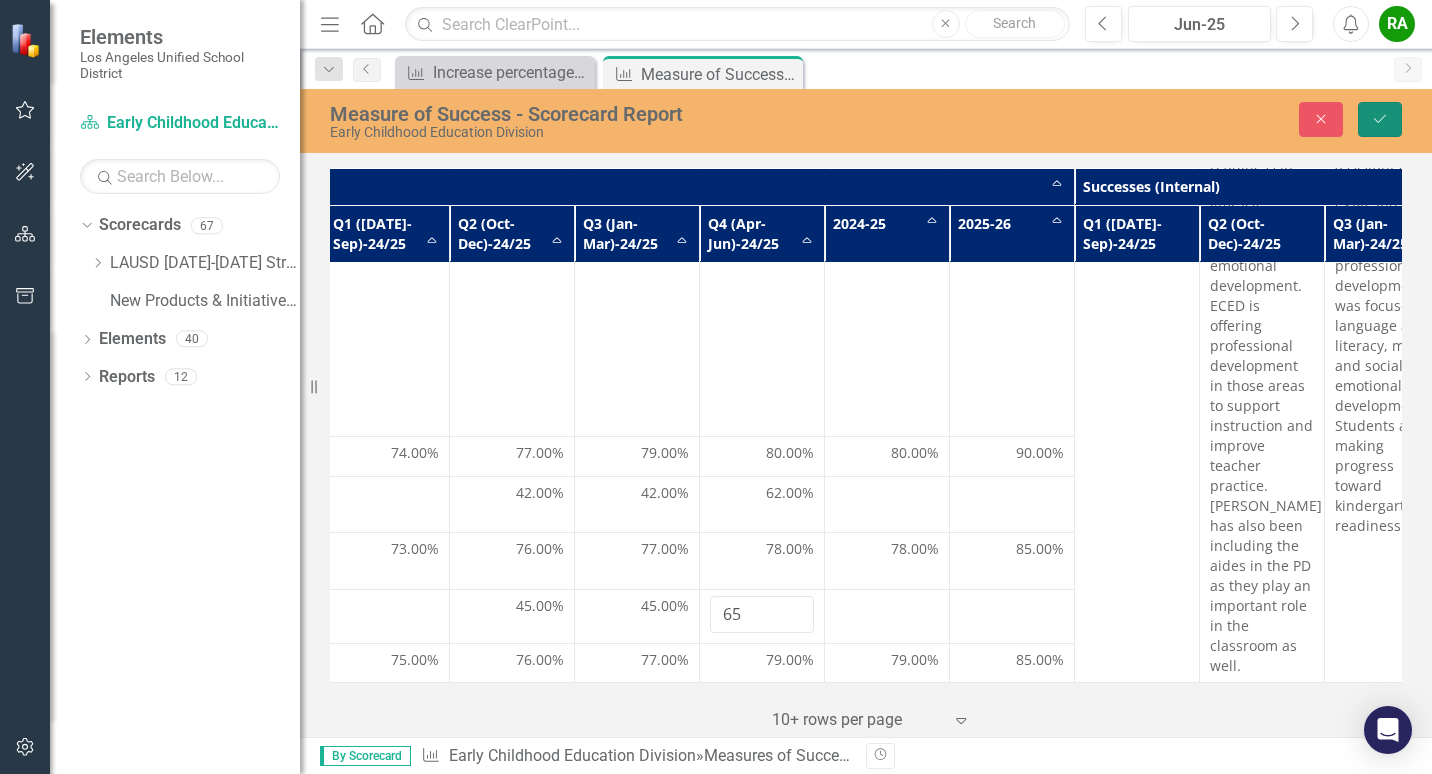 click on "Save" 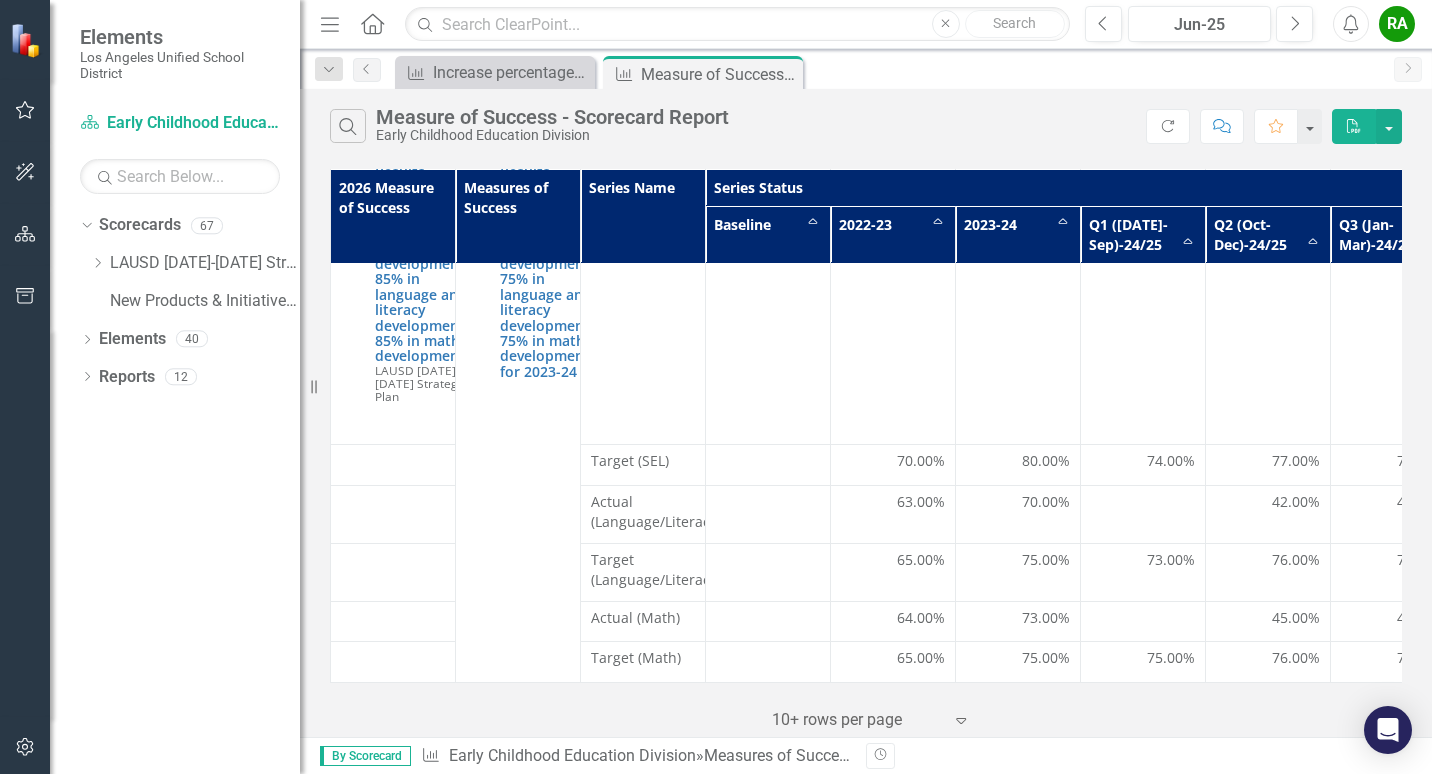 scroll, scrollTop: 1253, scrollLeft: 0, axis: vertical 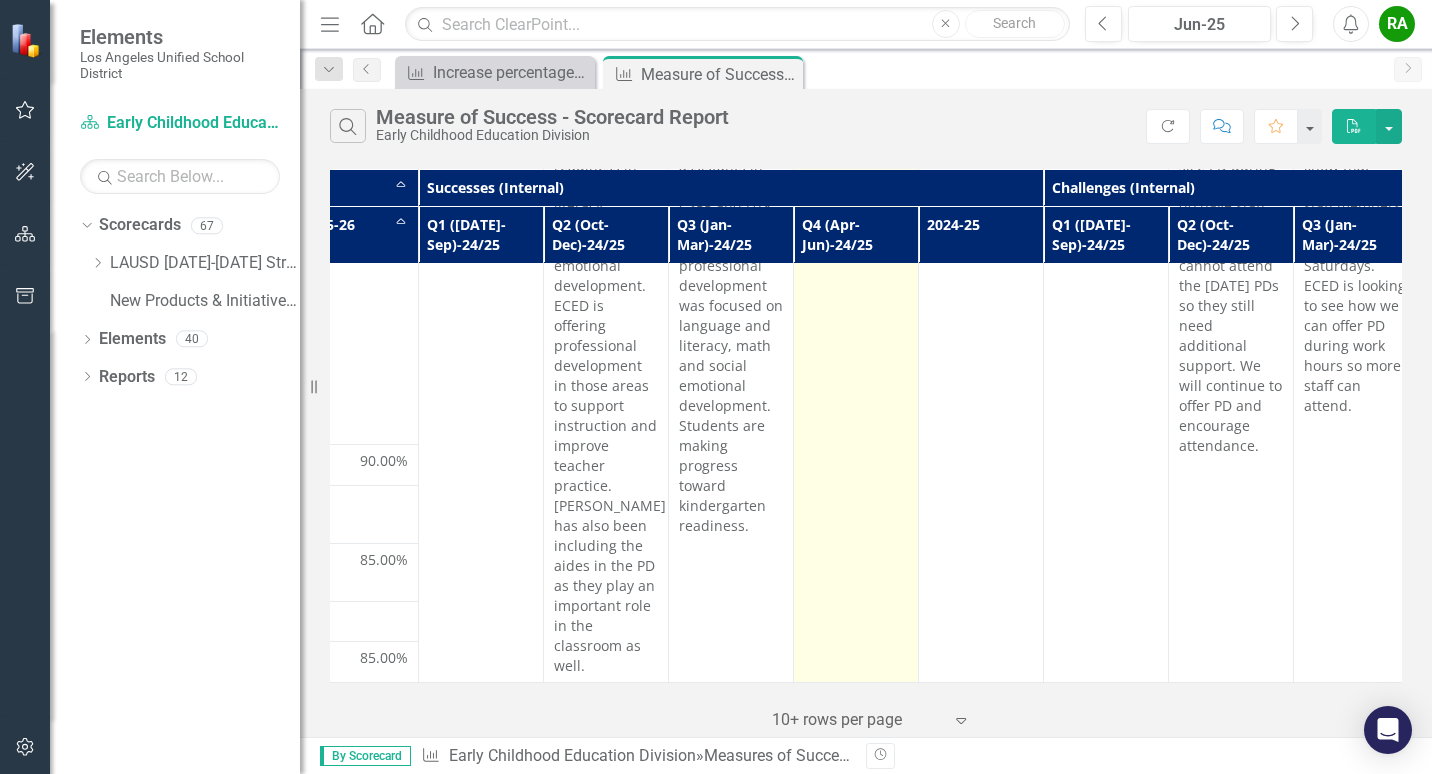 click at bounding box center (856, 365) 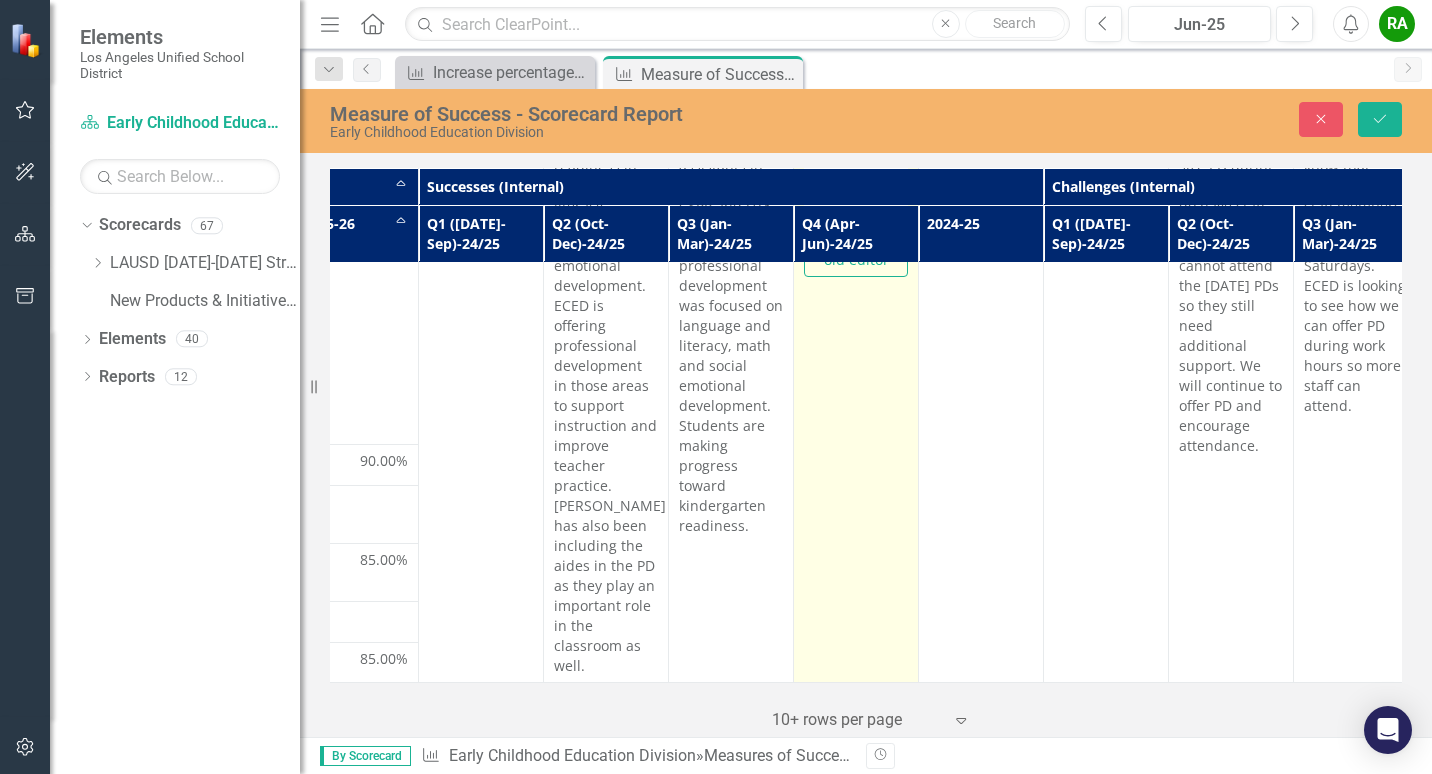 scroll, scrollTop: 1253, scrollLeft: 1412, axis: both 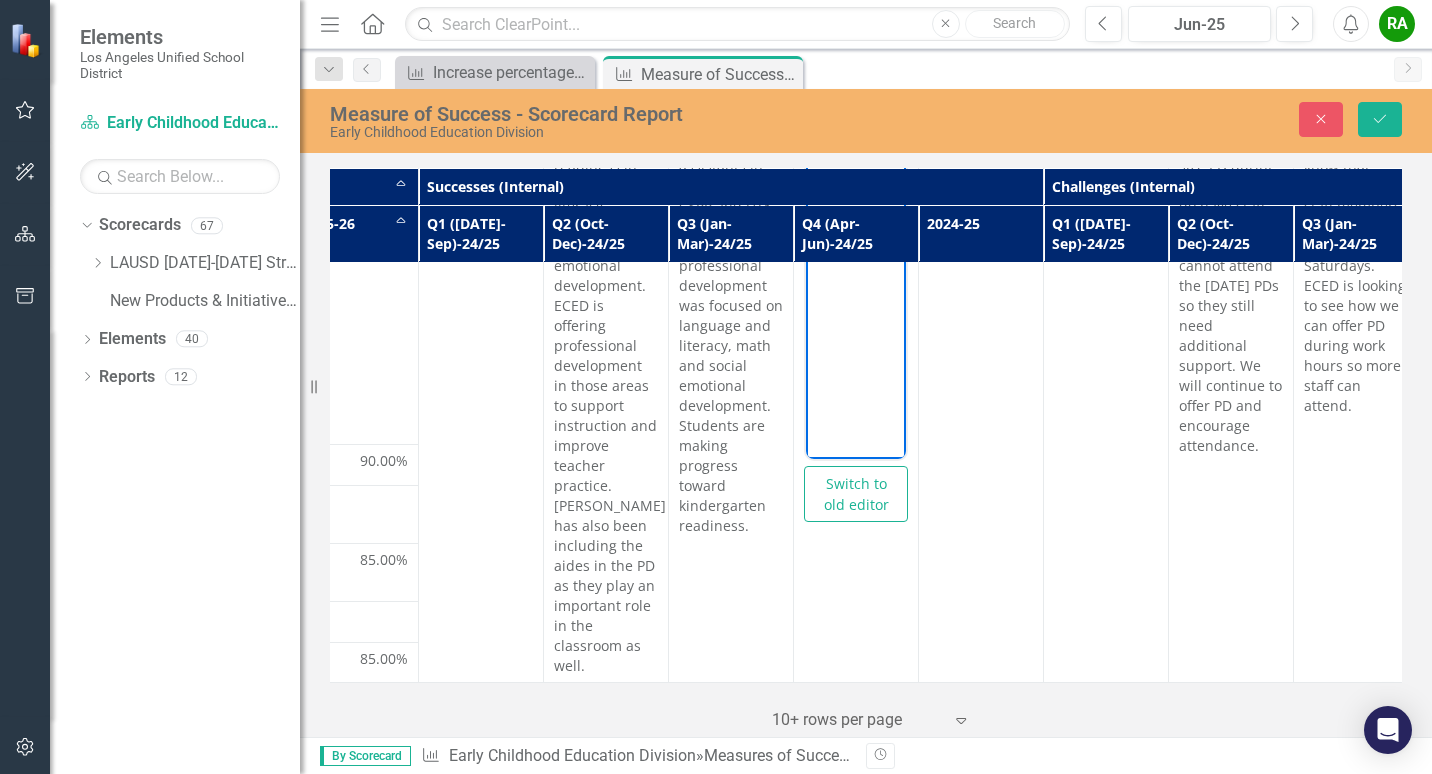 click at bounding box center [856, 260] 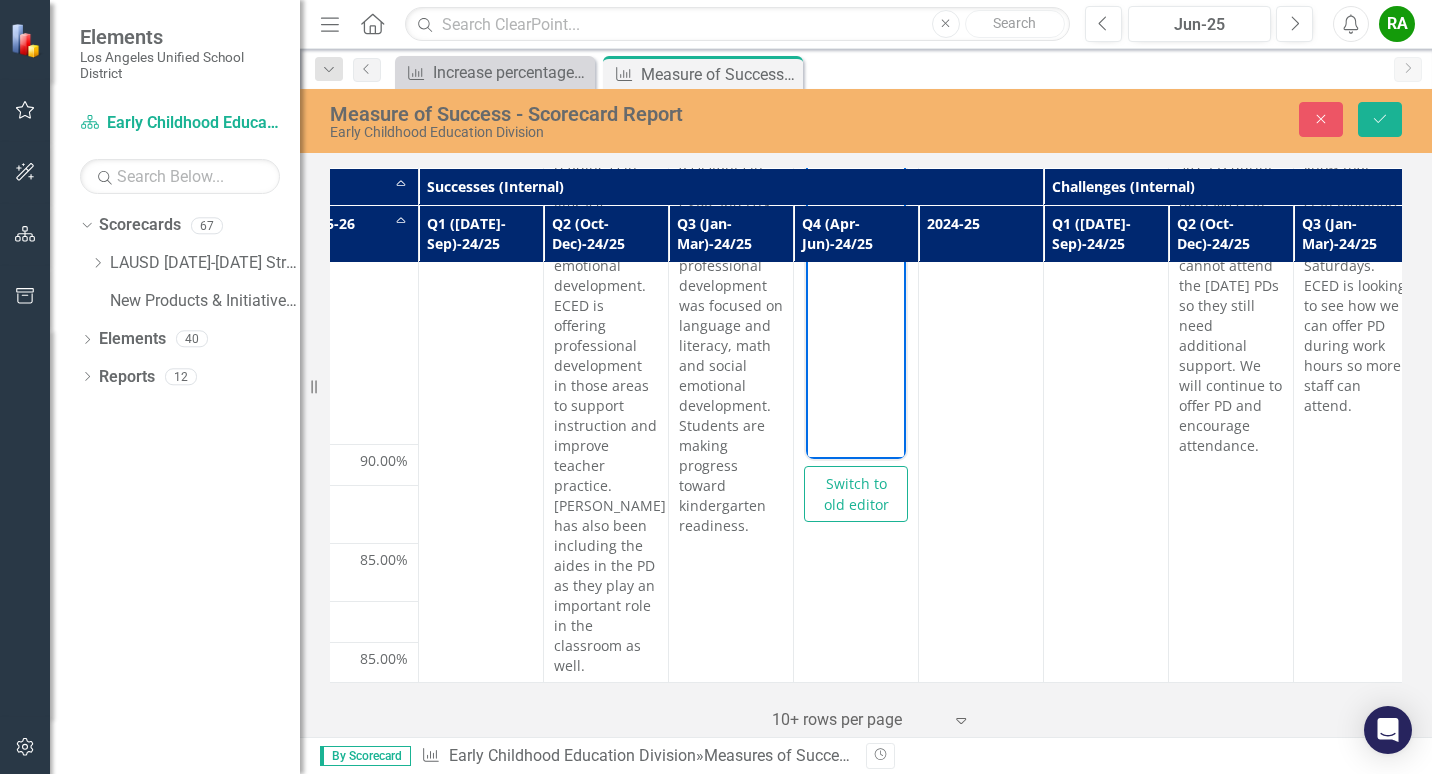 type 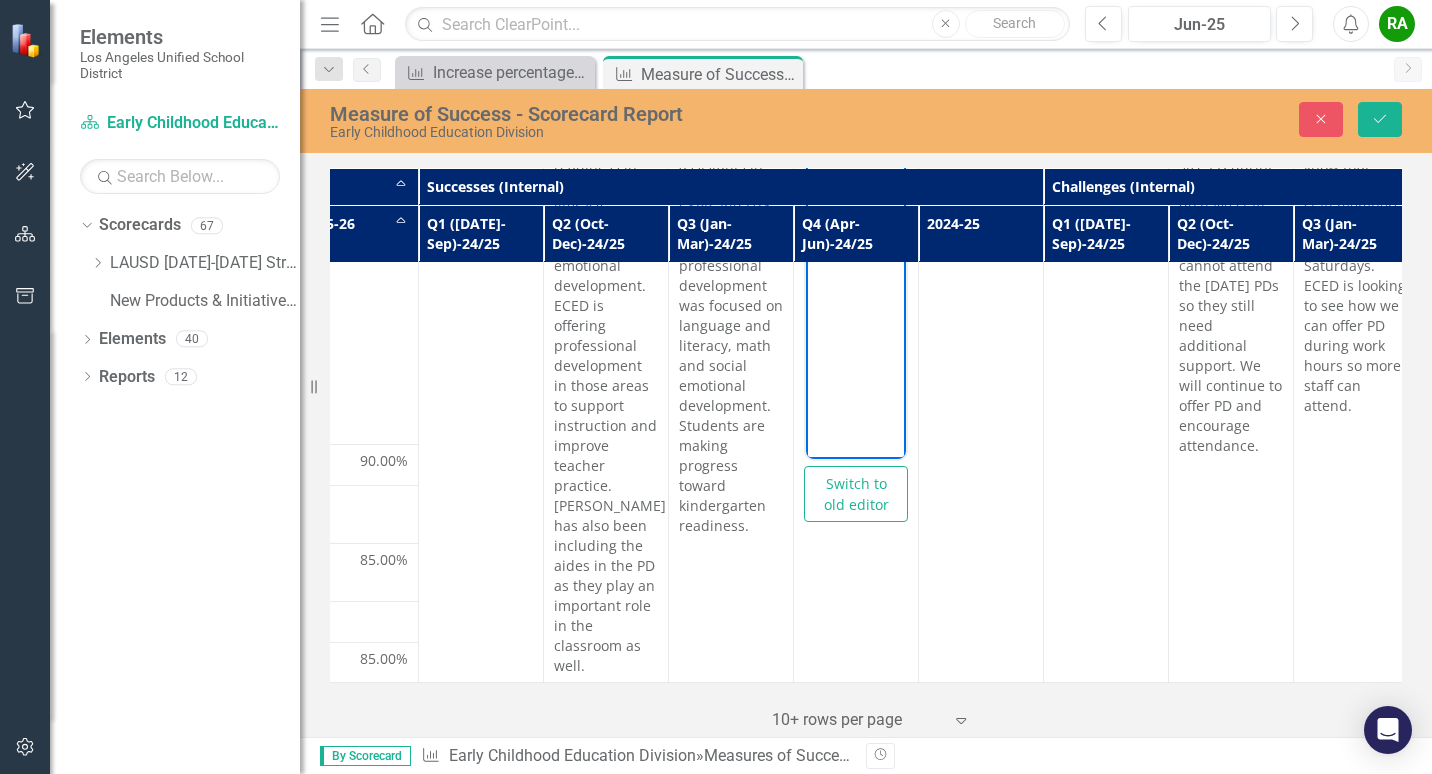 scroll, scrollTop: 1227, scrollLeft: 1412, axis: both 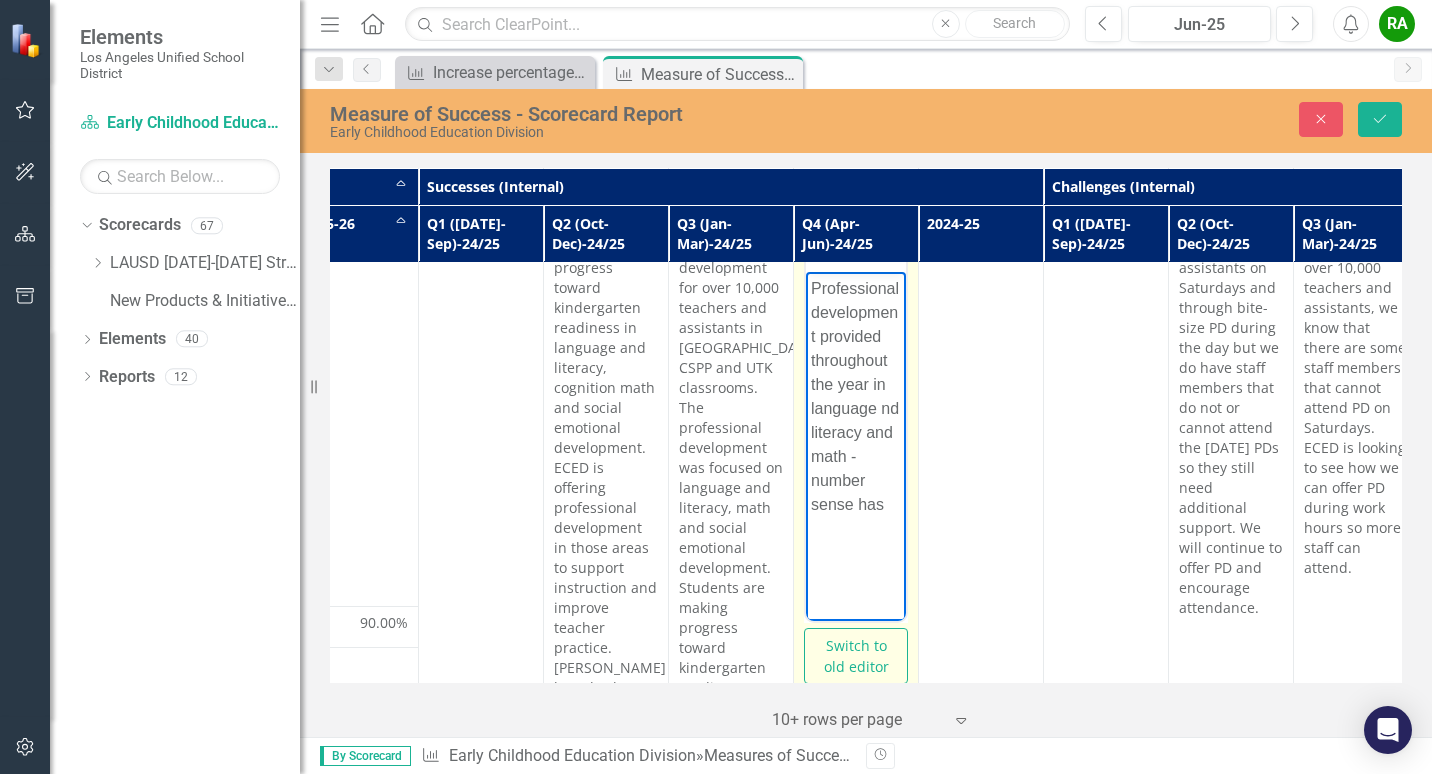 click on "Professional development provided throughout the year in language nd literacy and math - number sense has" at bounding box center (856, 397) 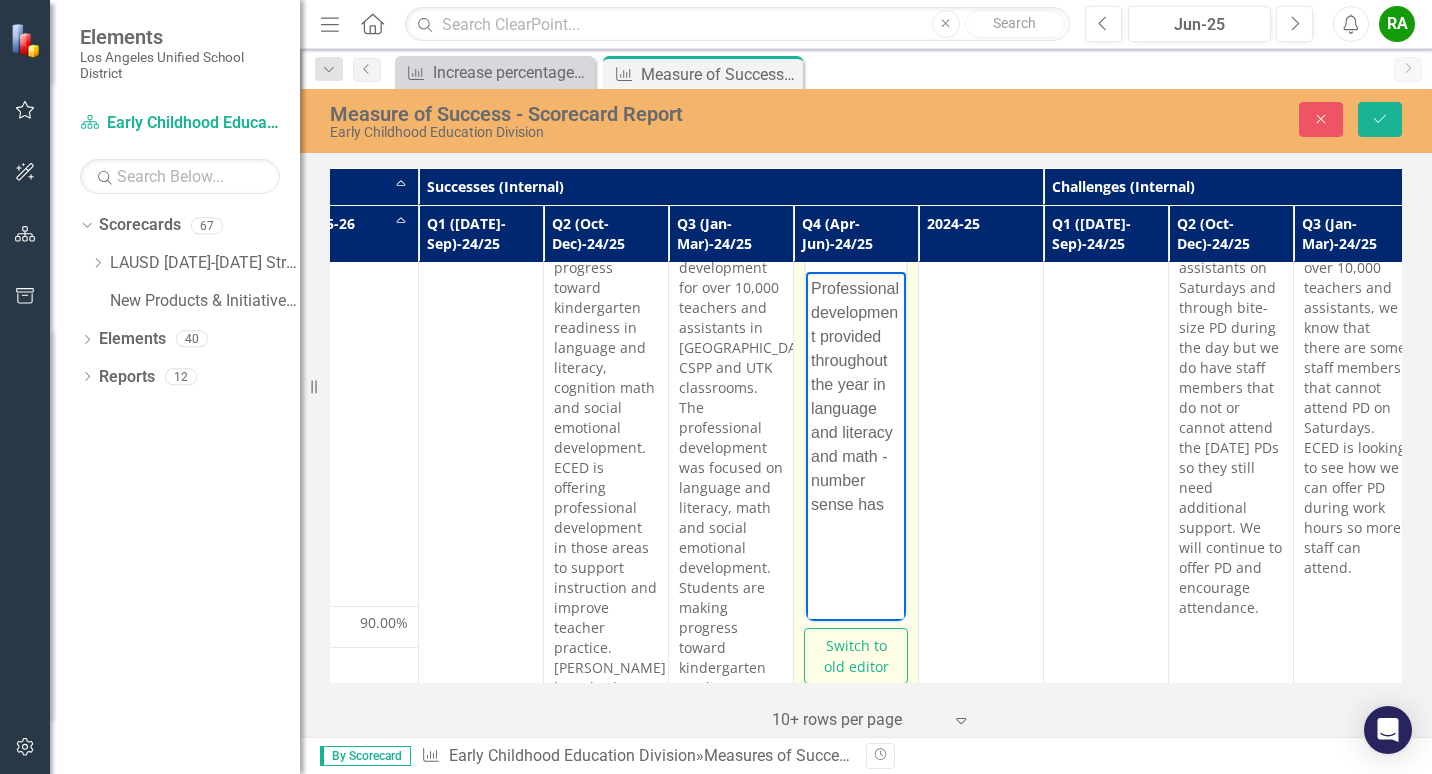 click on "Professional development provided throughout the year in language and literacy and math - number sense has" at bounding box center (856, 397) 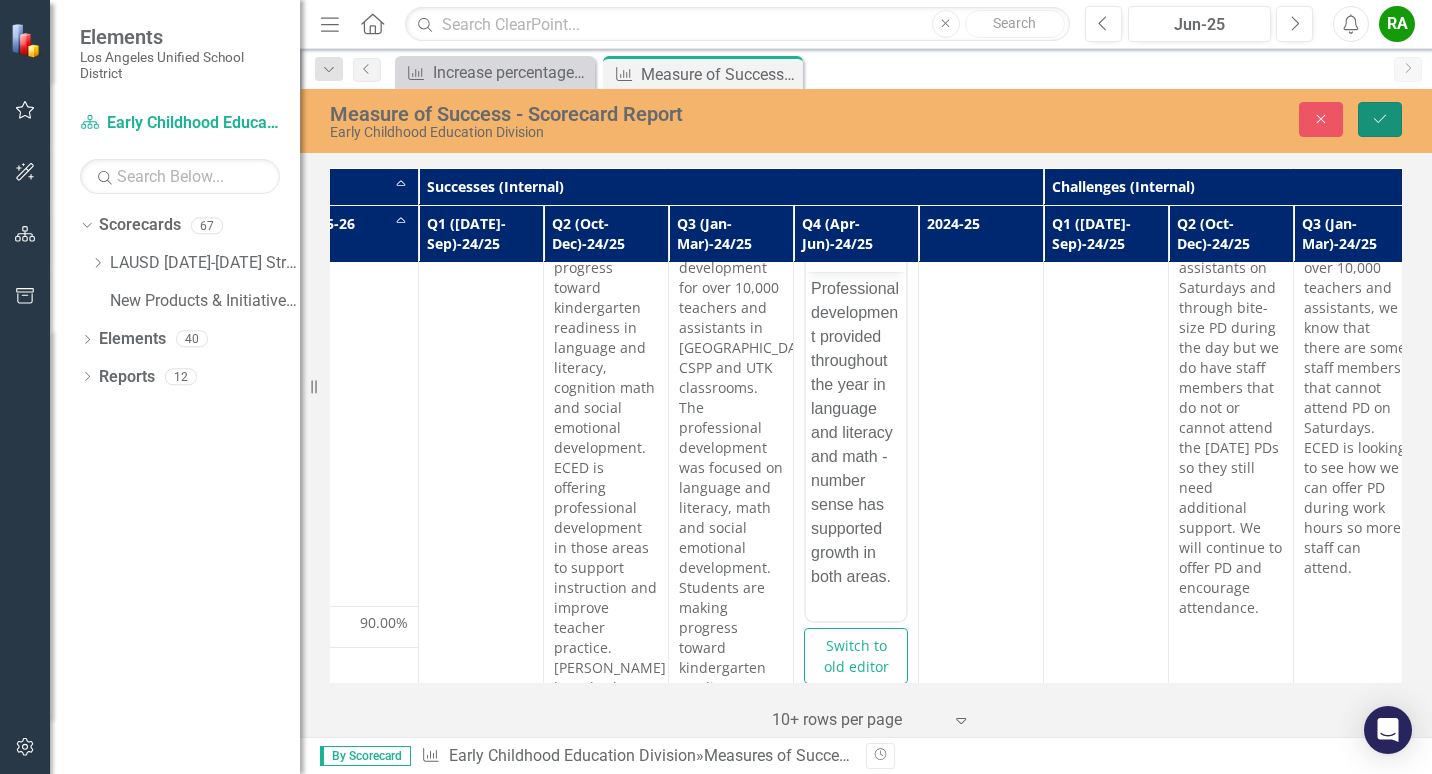 click on "Save" 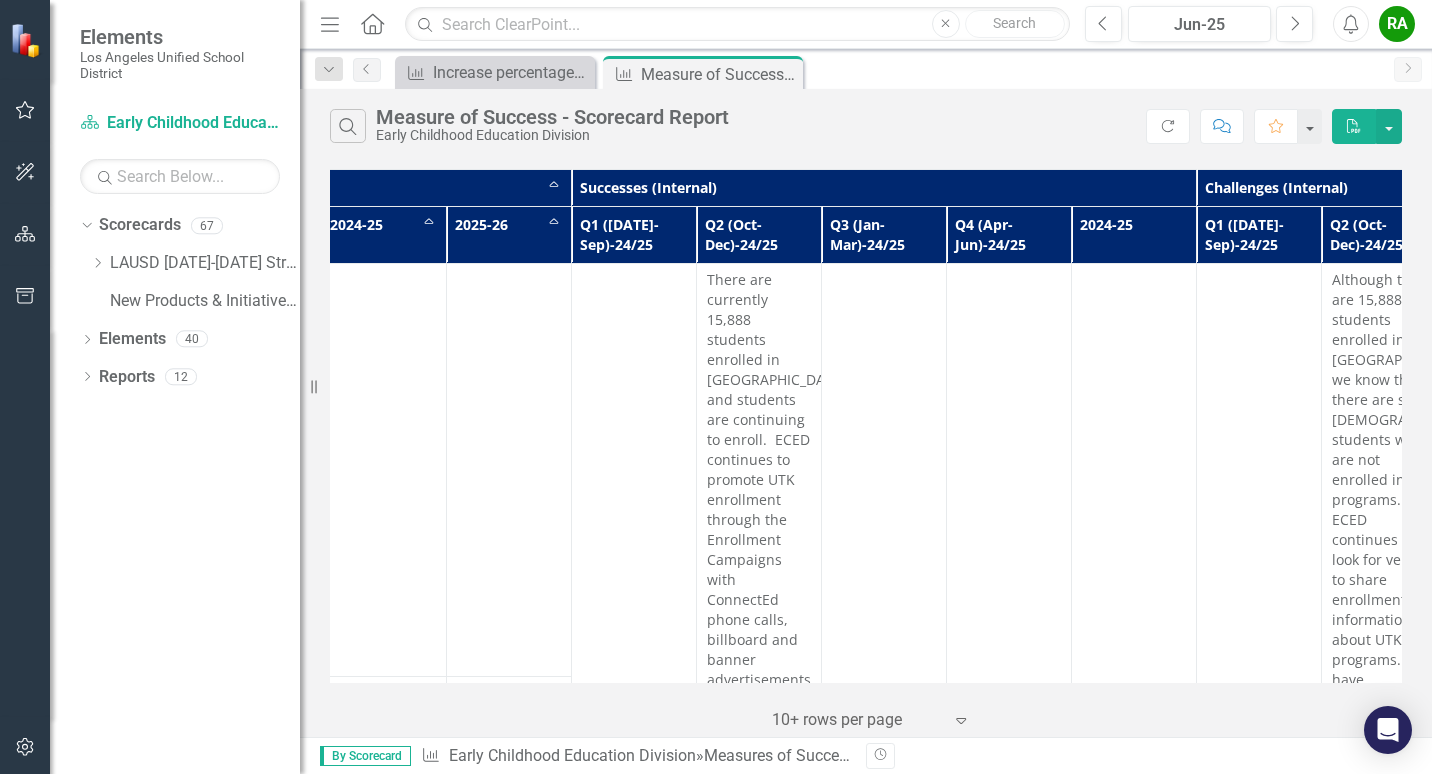 scroll, scrollTop: 0, scrollLeft: 1261, axis: horizontal 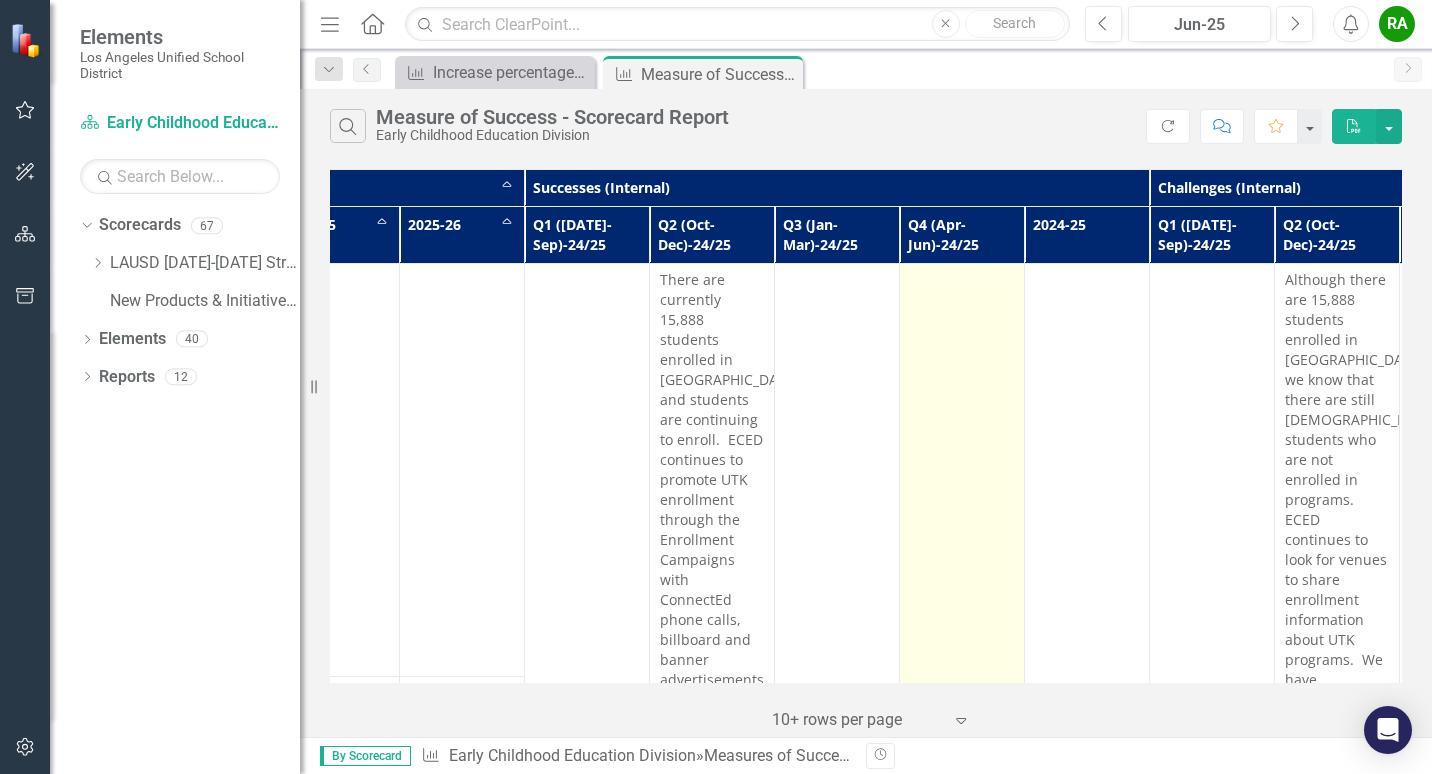 click at bounding box center (962, 570) 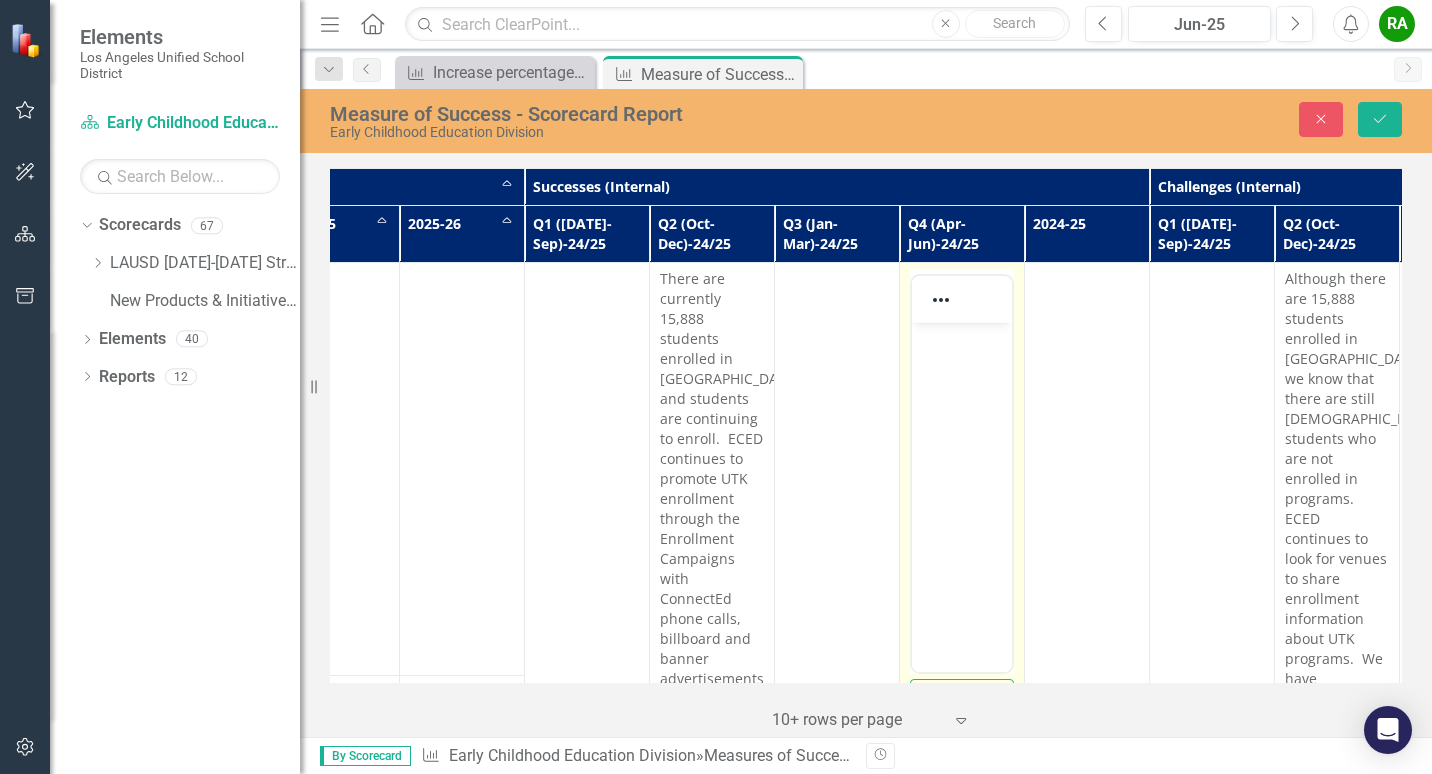 scroll, scrollTop: 0, scrollLeft: 0, axis: both 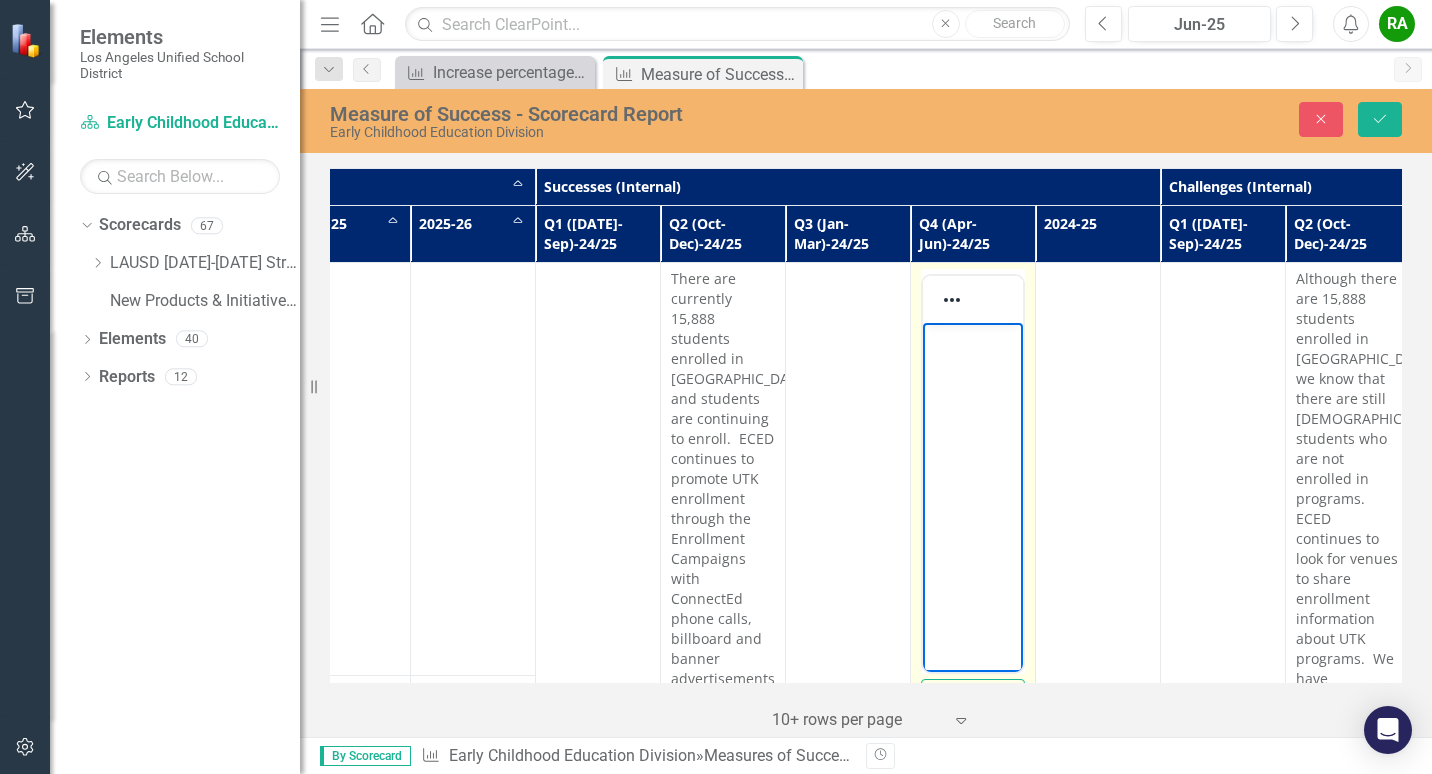click at bounding box center (973, 340) 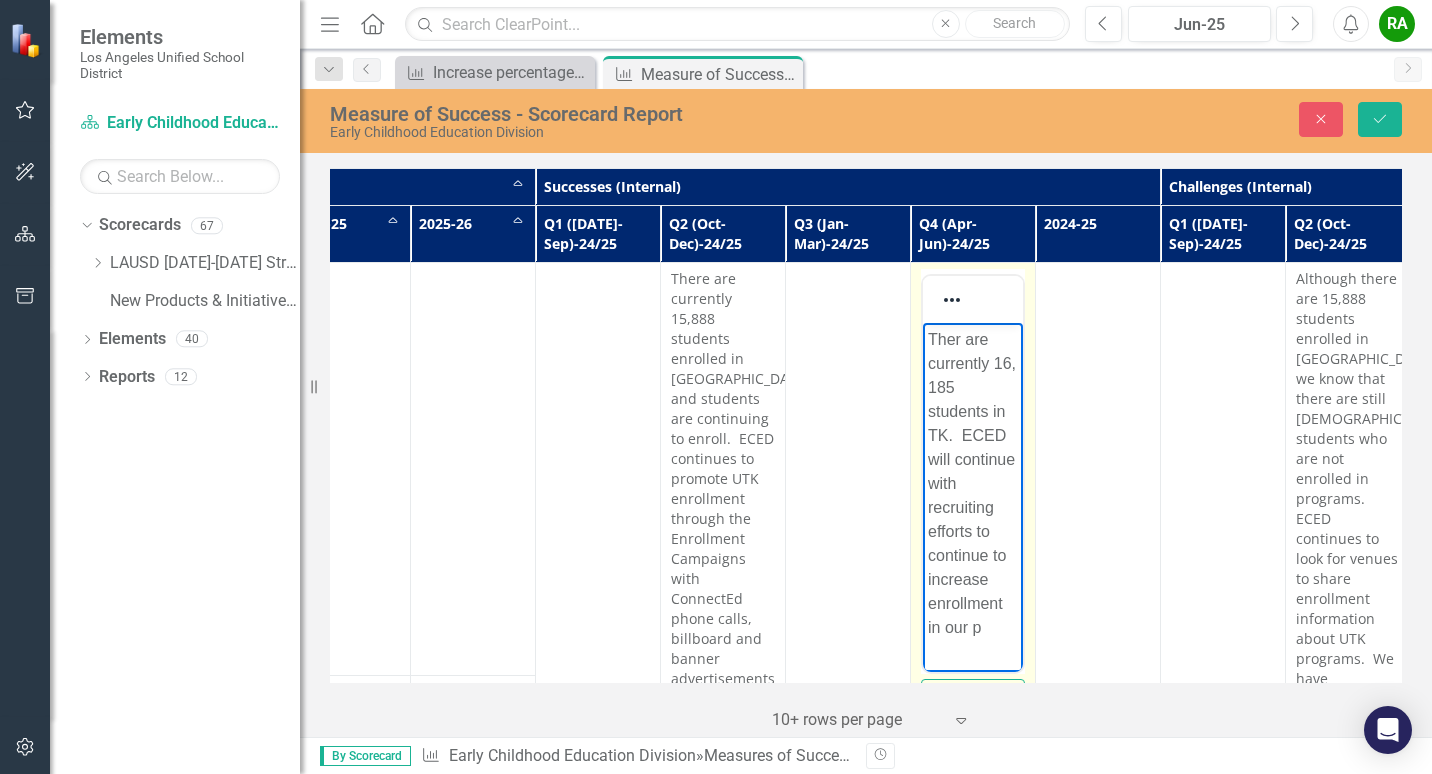 scroll, scrollTop: 13, scrollLeft: 0, axis: vertical 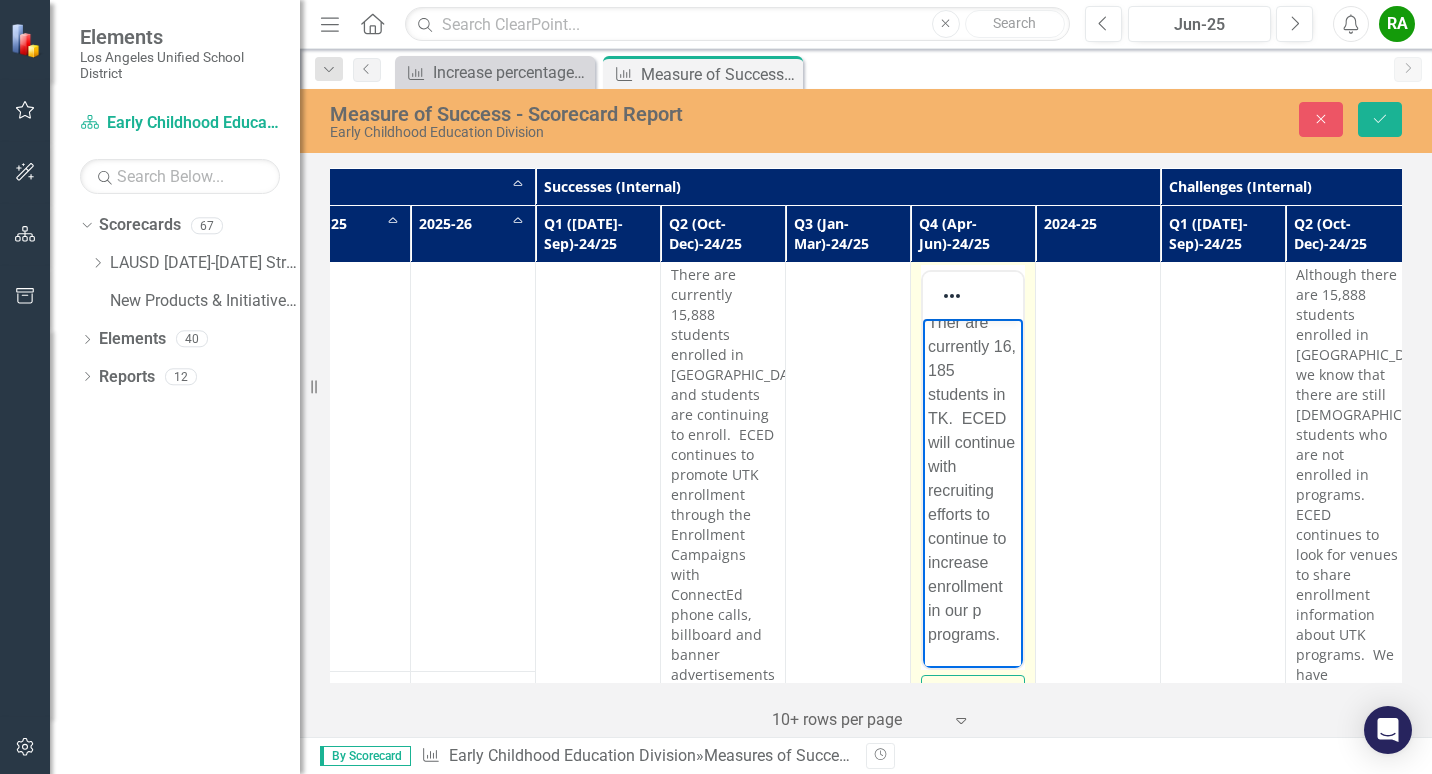 click on "Ther are currently 16, 185 students in TK.  ECED will continue with recruiting efforts to continue to increase enrollment in our p programs." at bounding box center (973, 479) 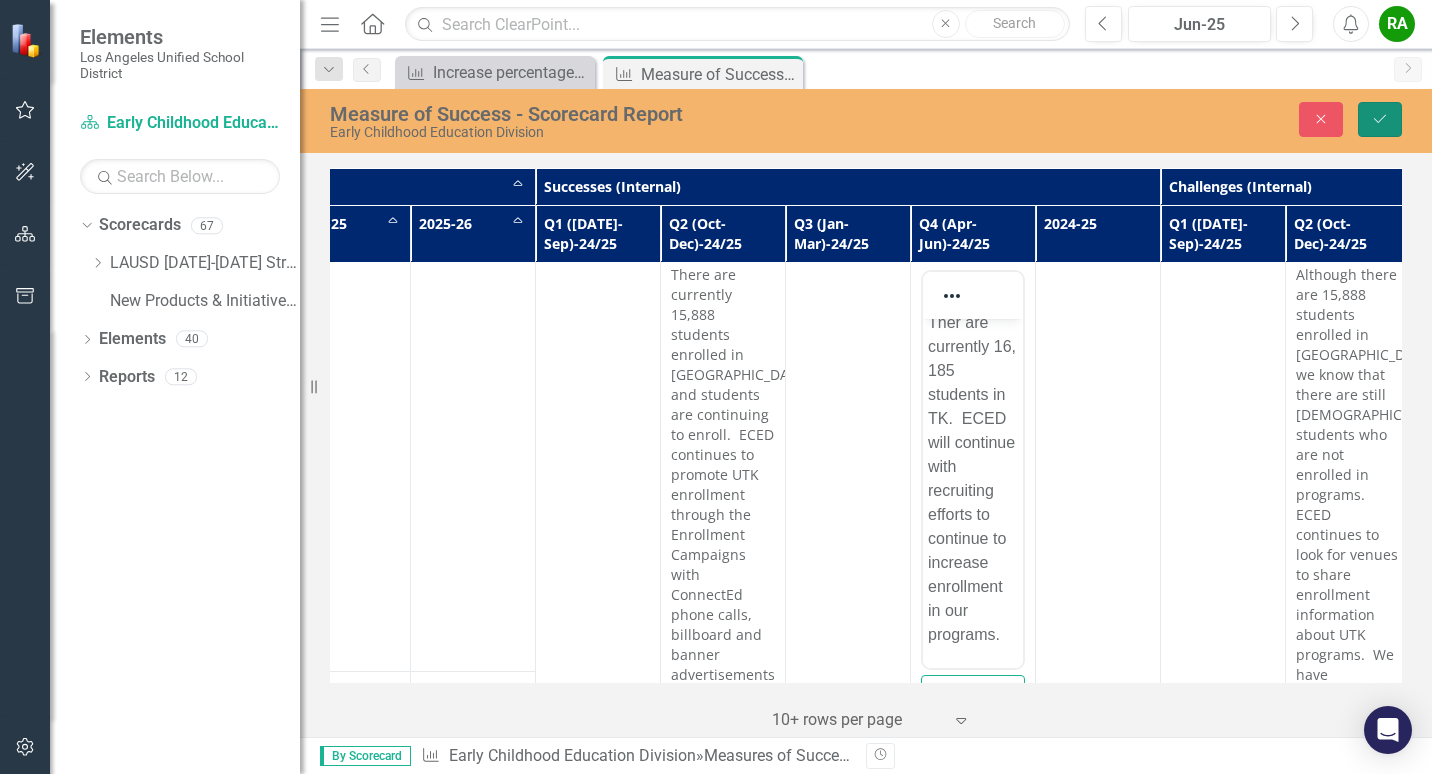 click on "Save" 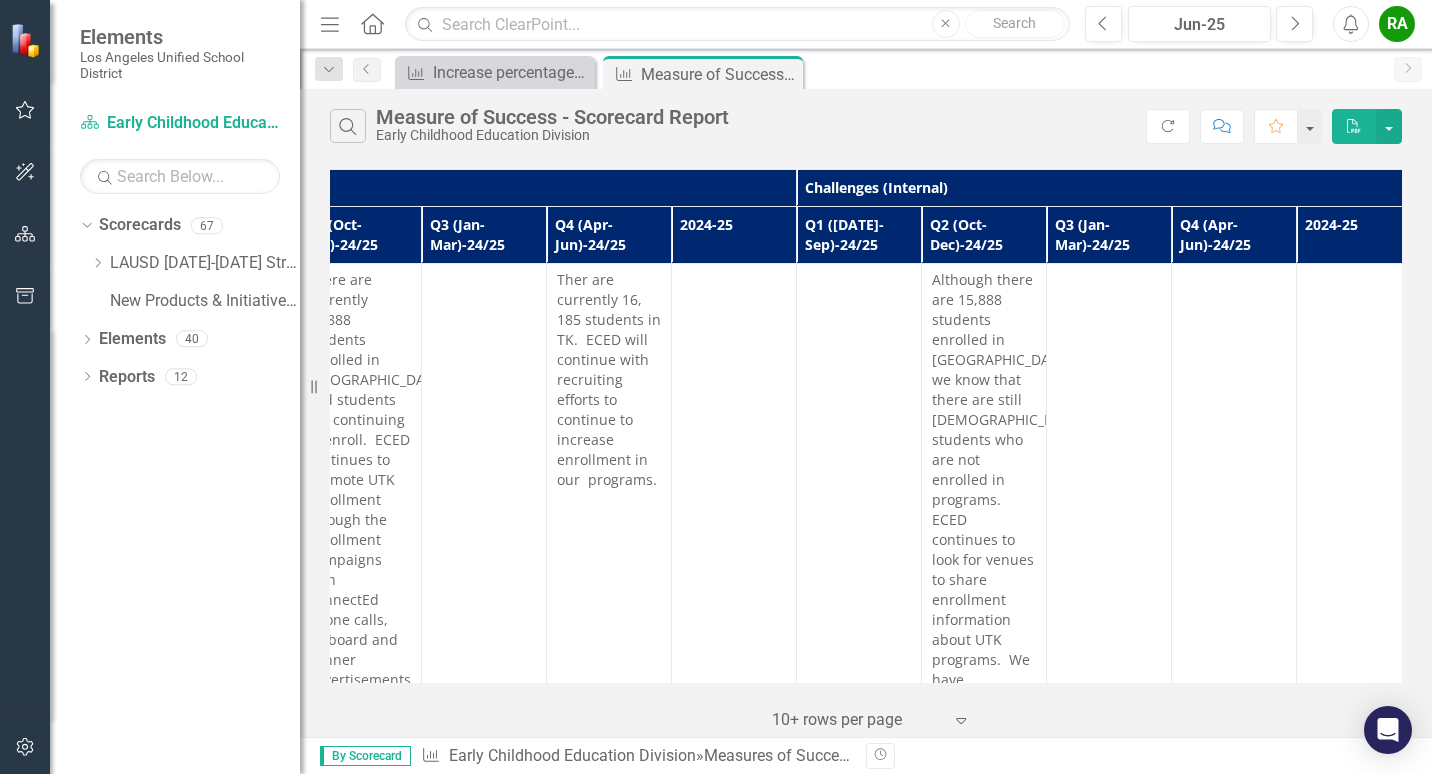 scroll, scrollTop: 0, scrollLeft: 1694, axis: horizontal 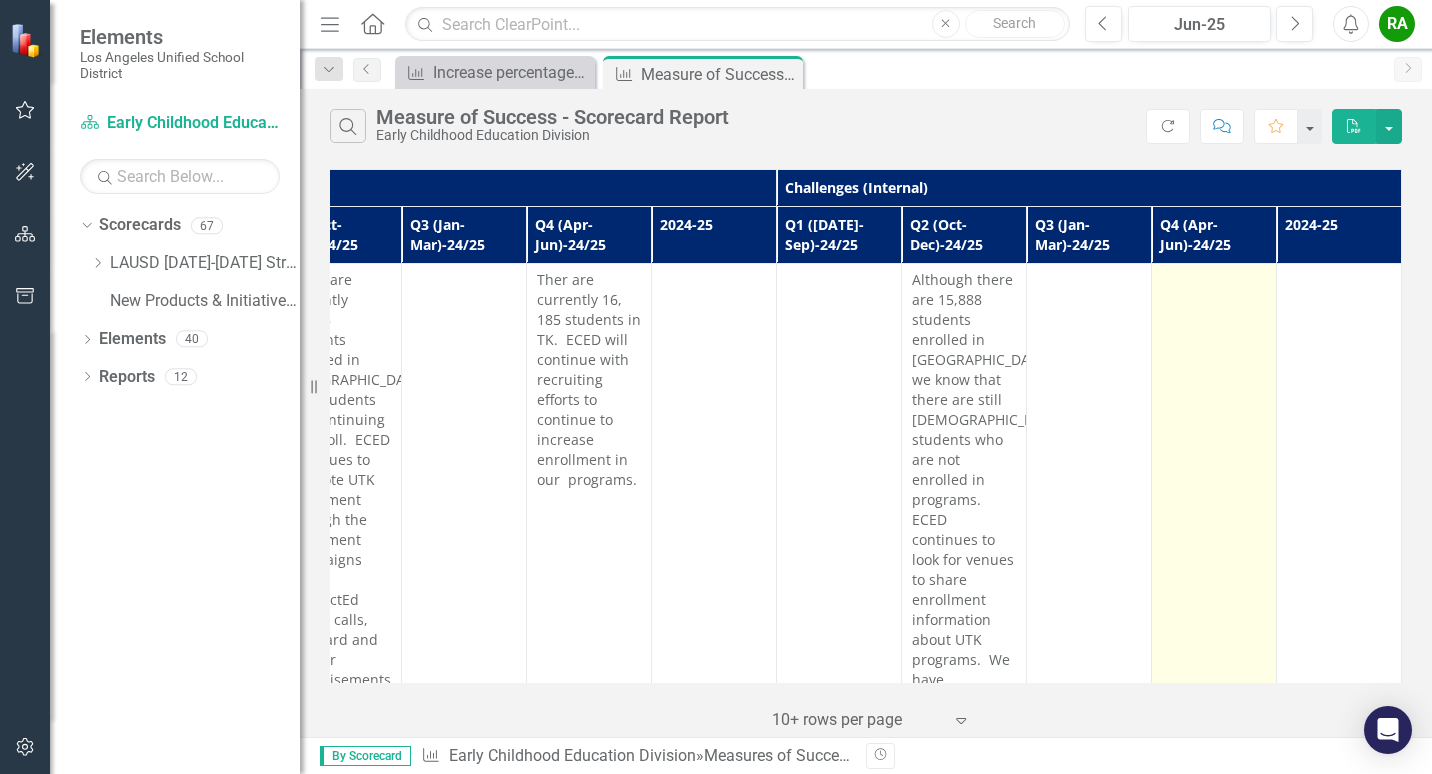 click at bounding box center [1214, 570] 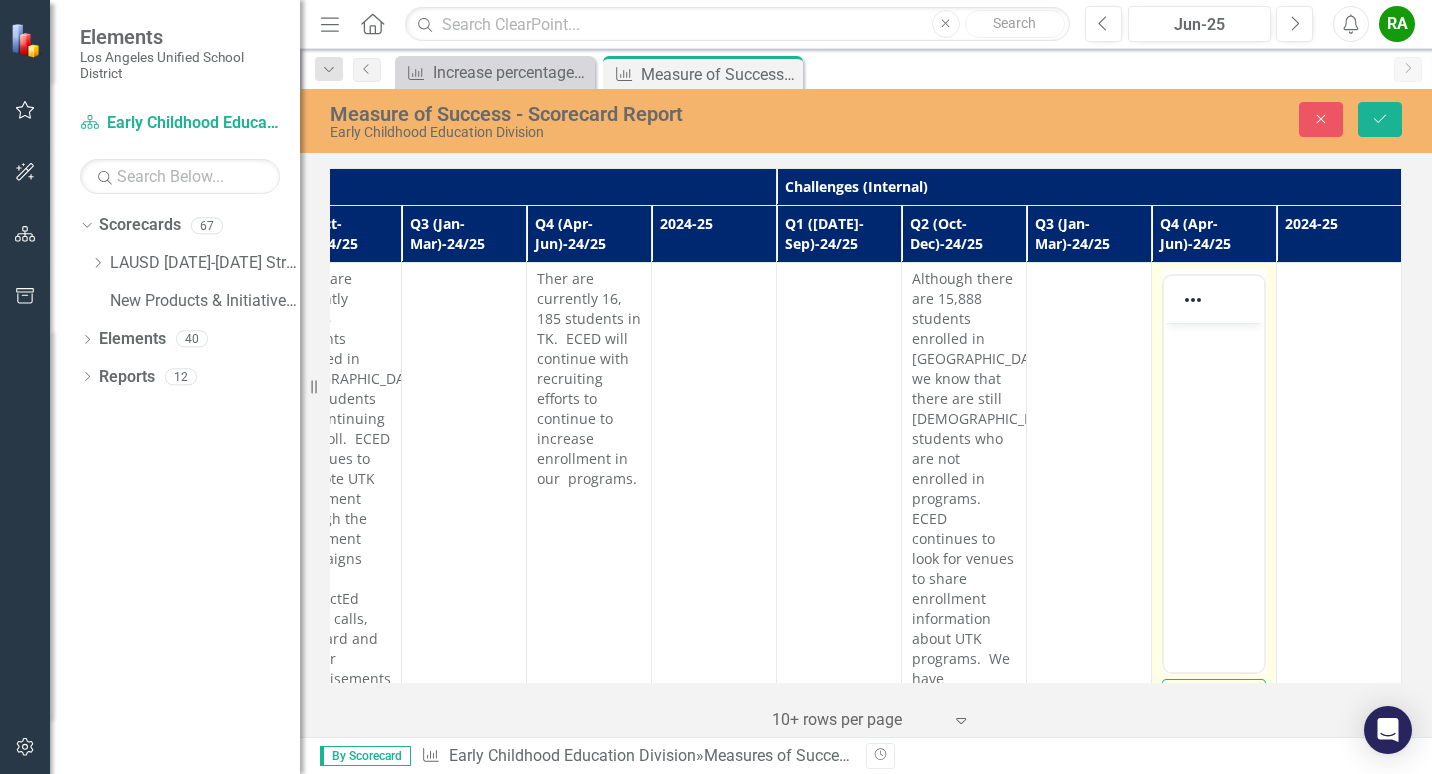 scroll, scrollTop: 0, scrollLeft: 0, axis: both 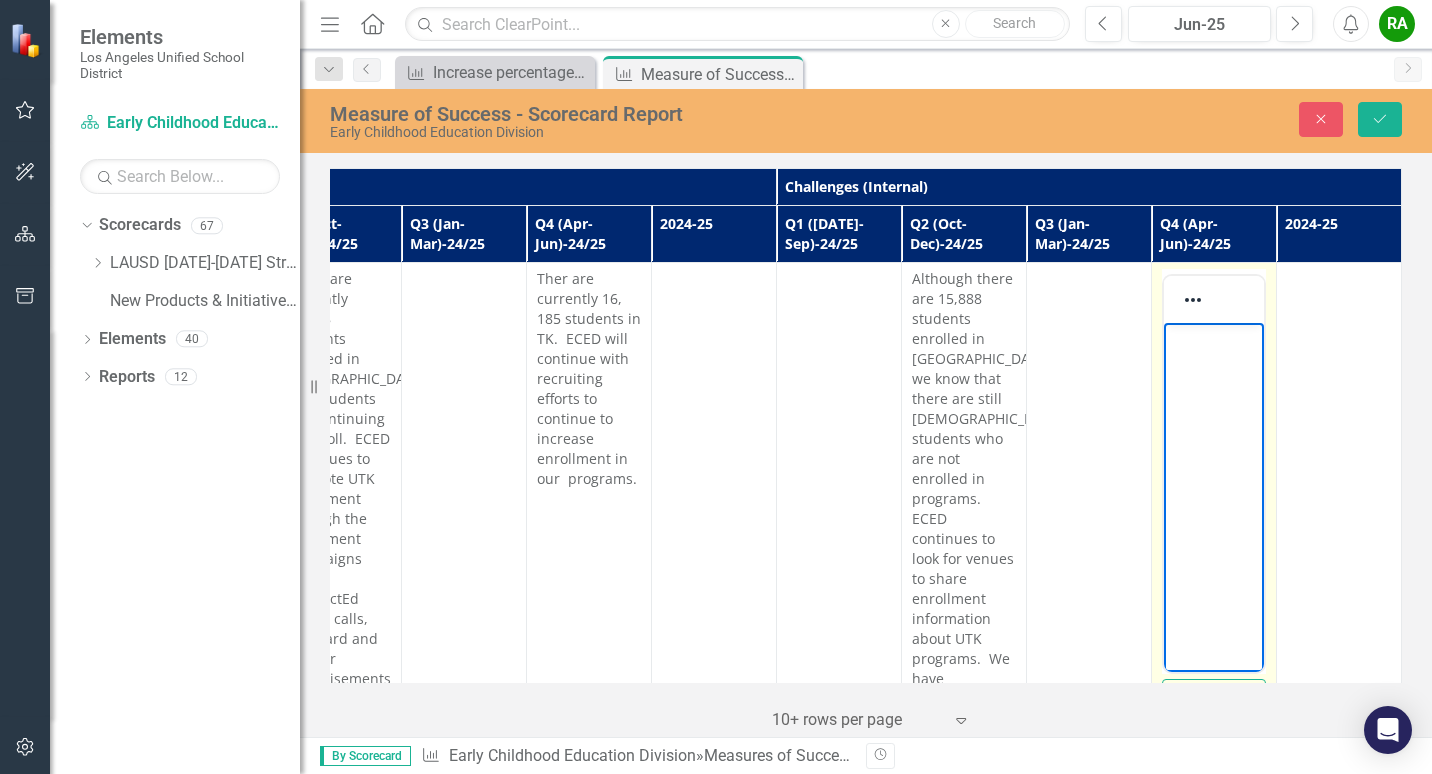 click at bounding box center [1214, 340] 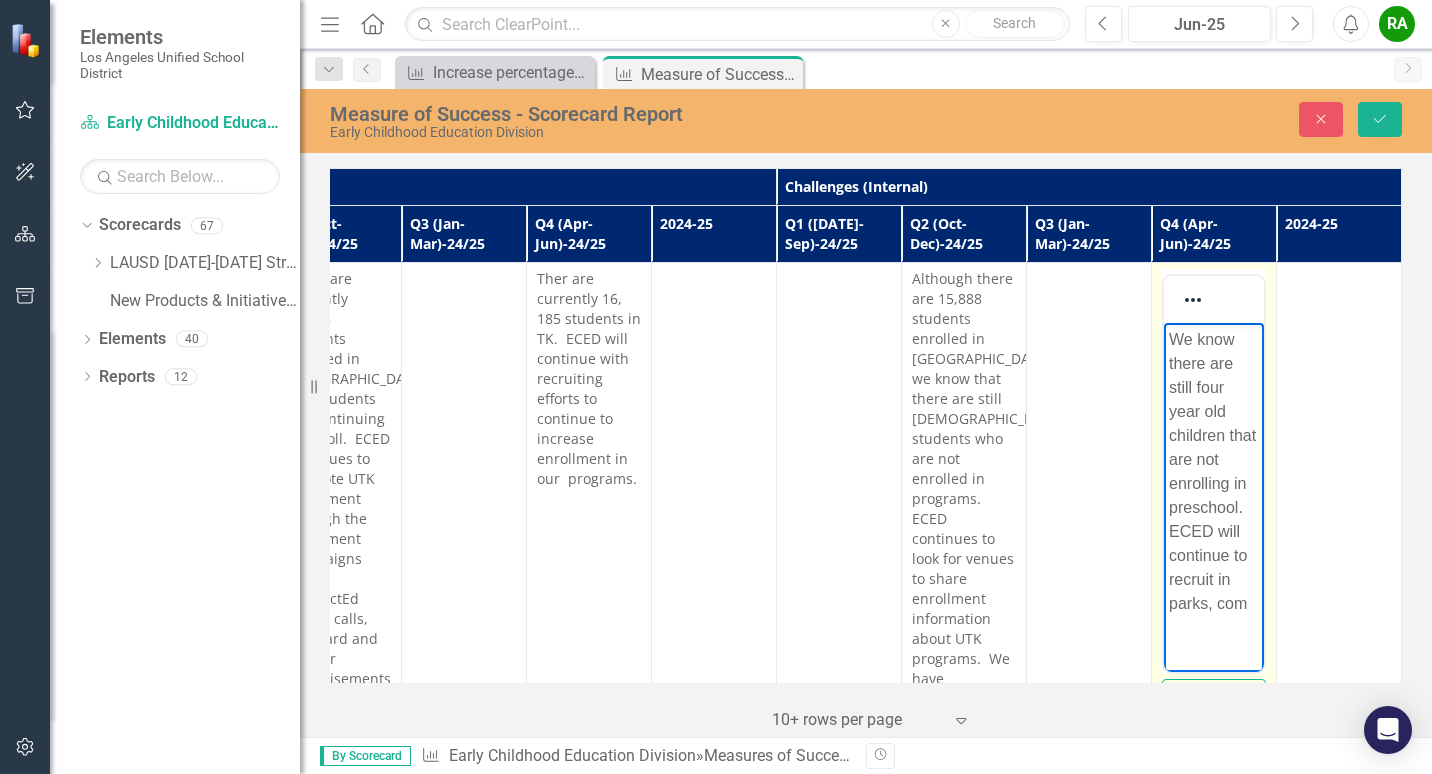 scroll, scrollTop: 4, scrollLeft: 1694, axis: both 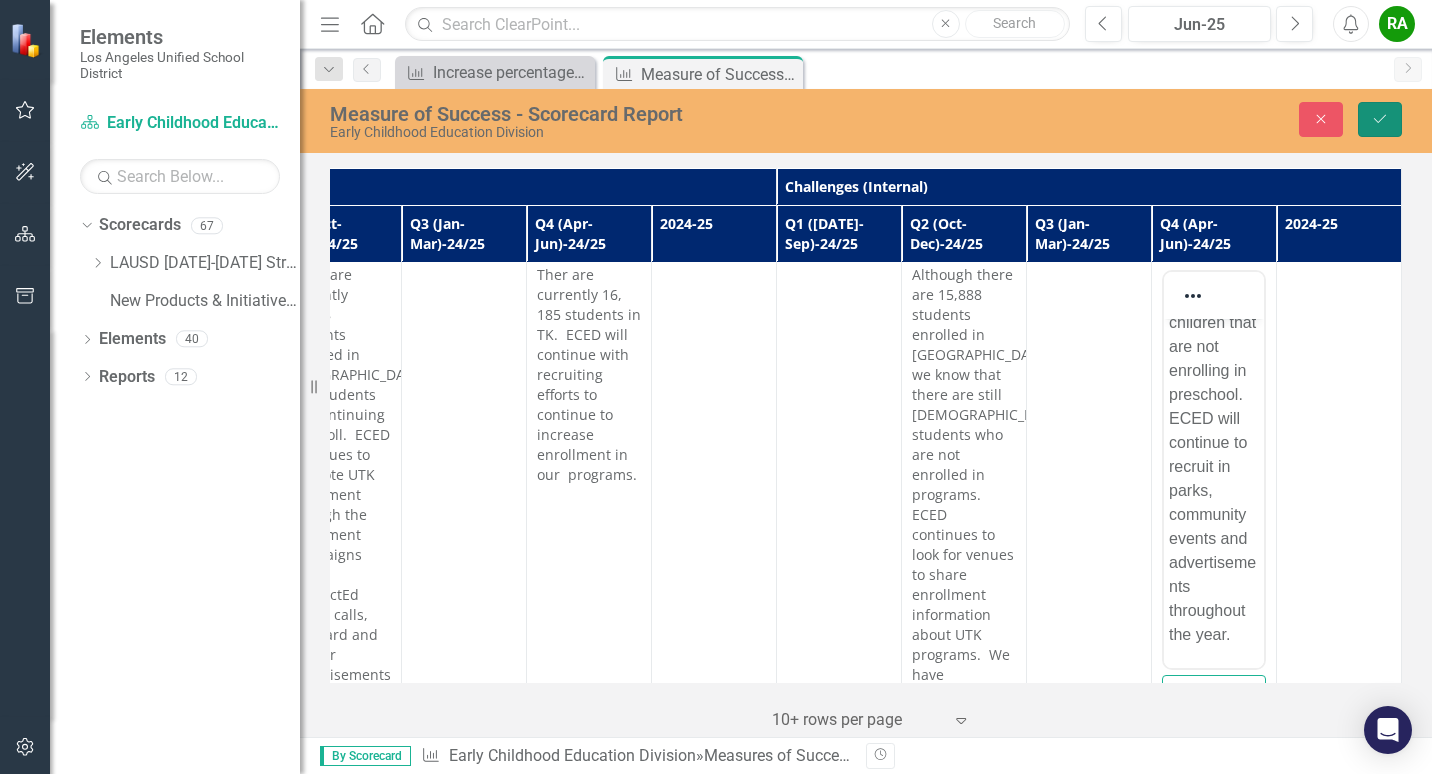click on "Save" 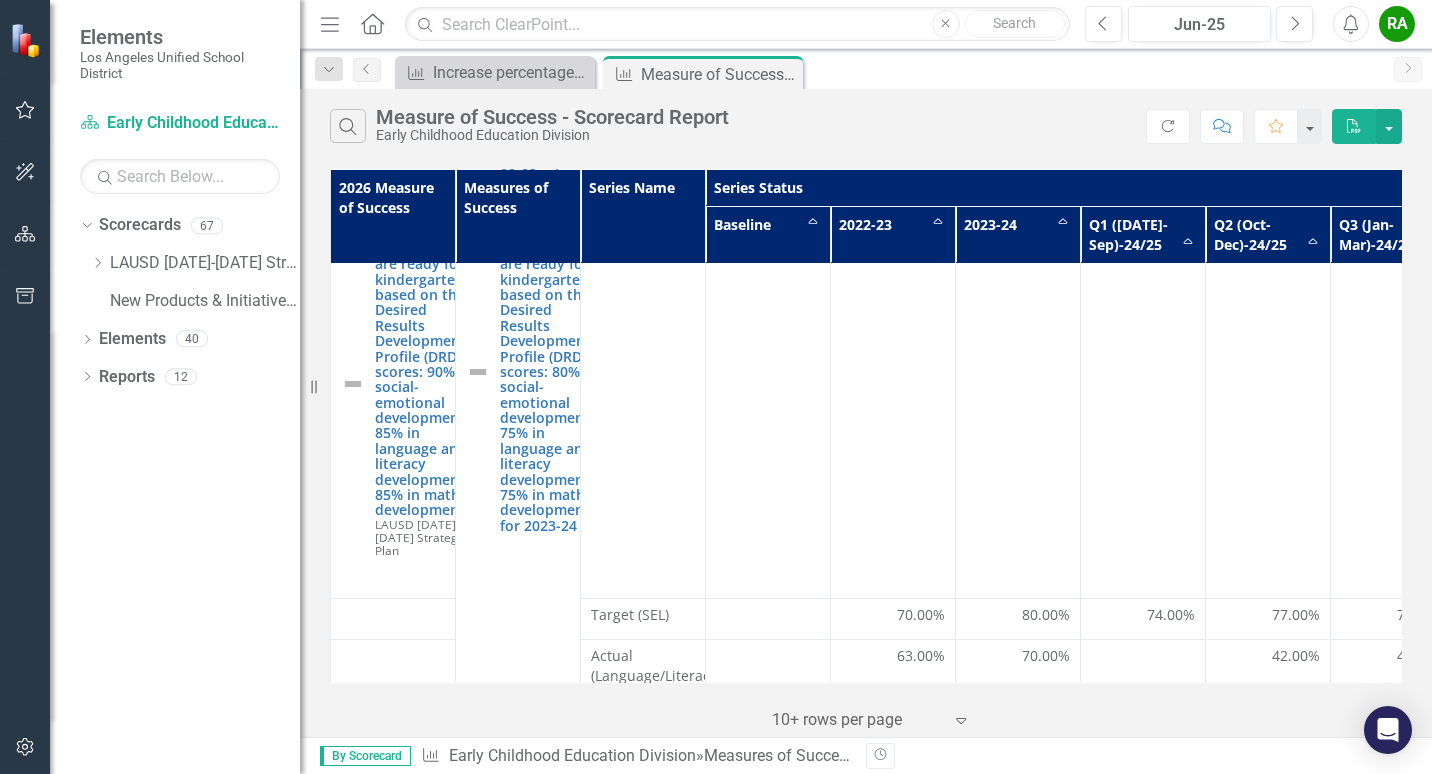scroll, scrollTop: 1065, scrollLeft: 0, axis: vertical 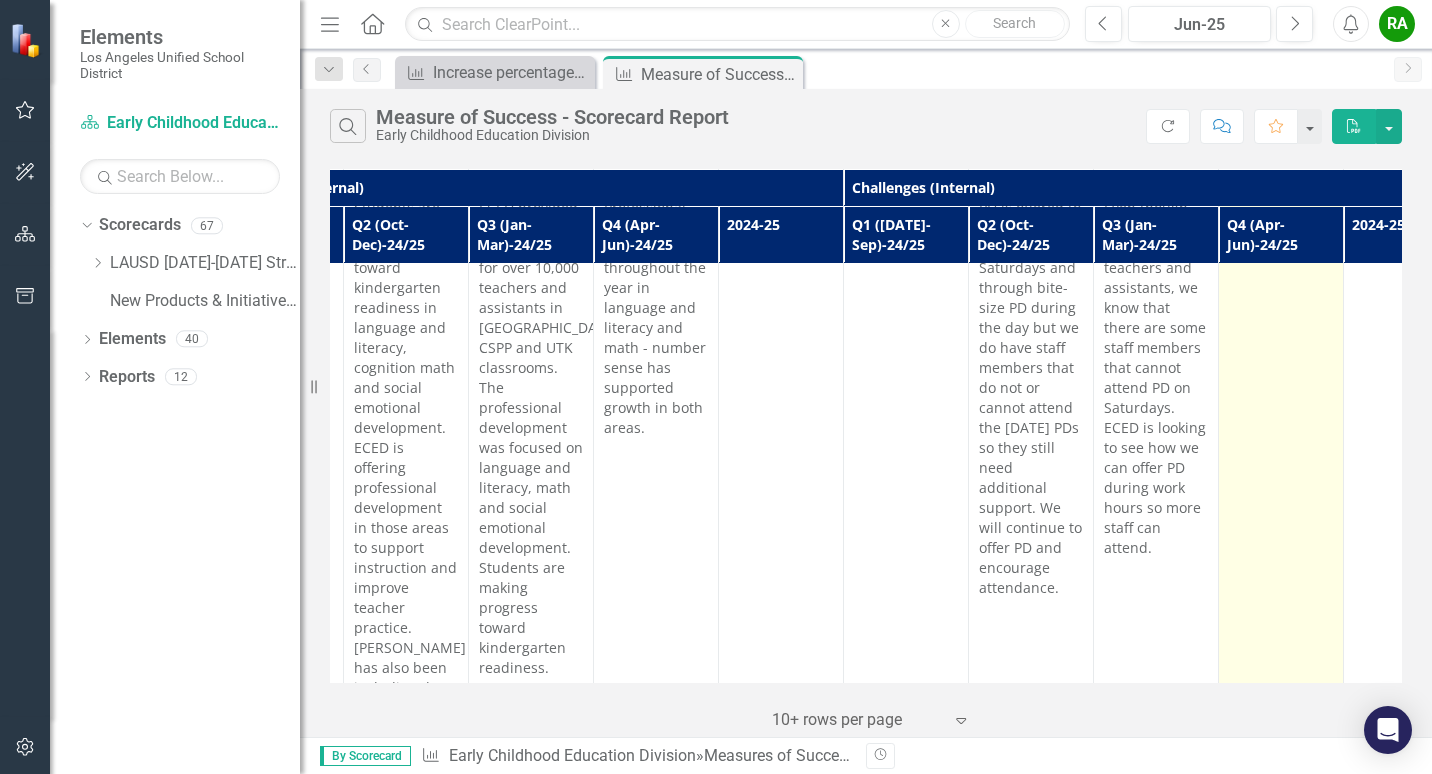 click at bounding box center (1281, 507) 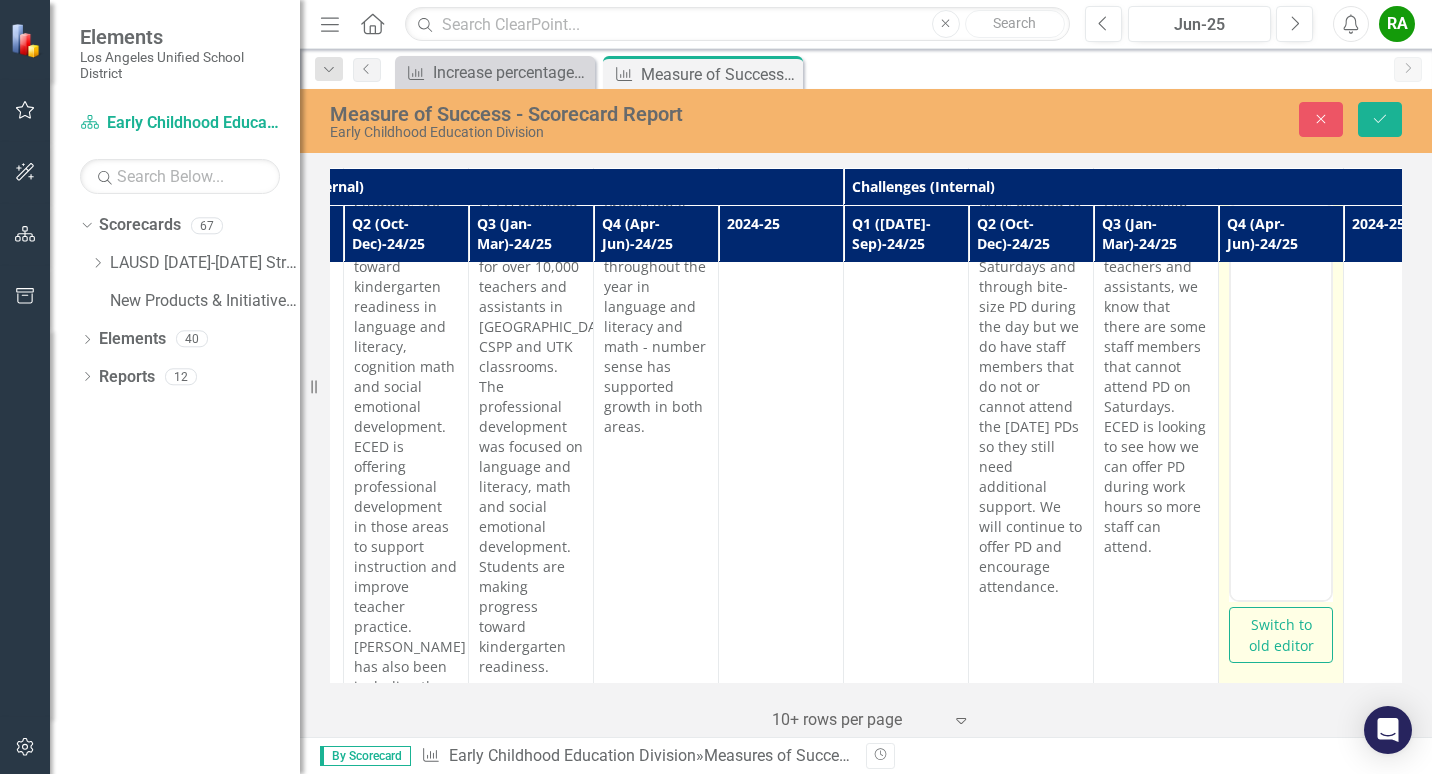 scroll, scrollTop: 0, scrollLeft: 0, axis: both 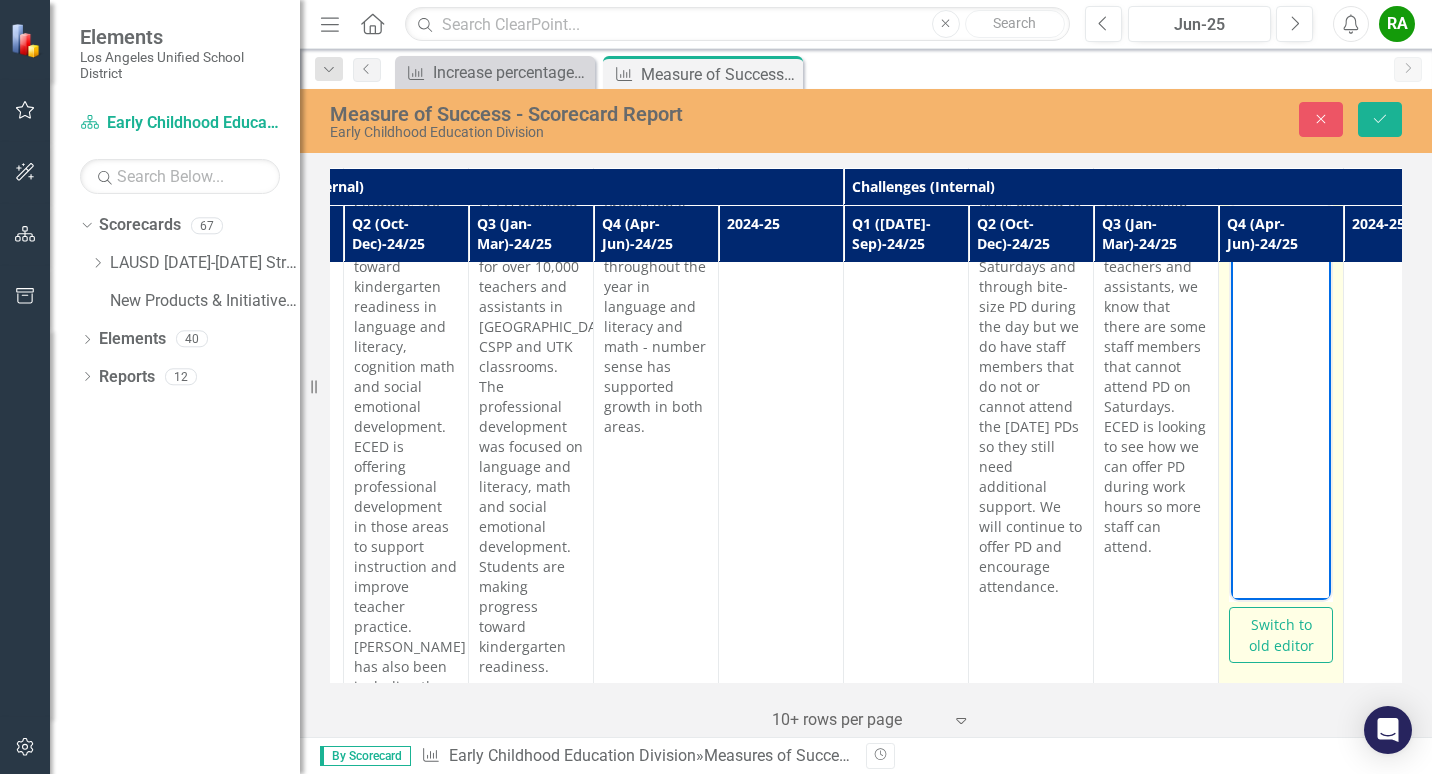 click at bounding box center [1281, 268] 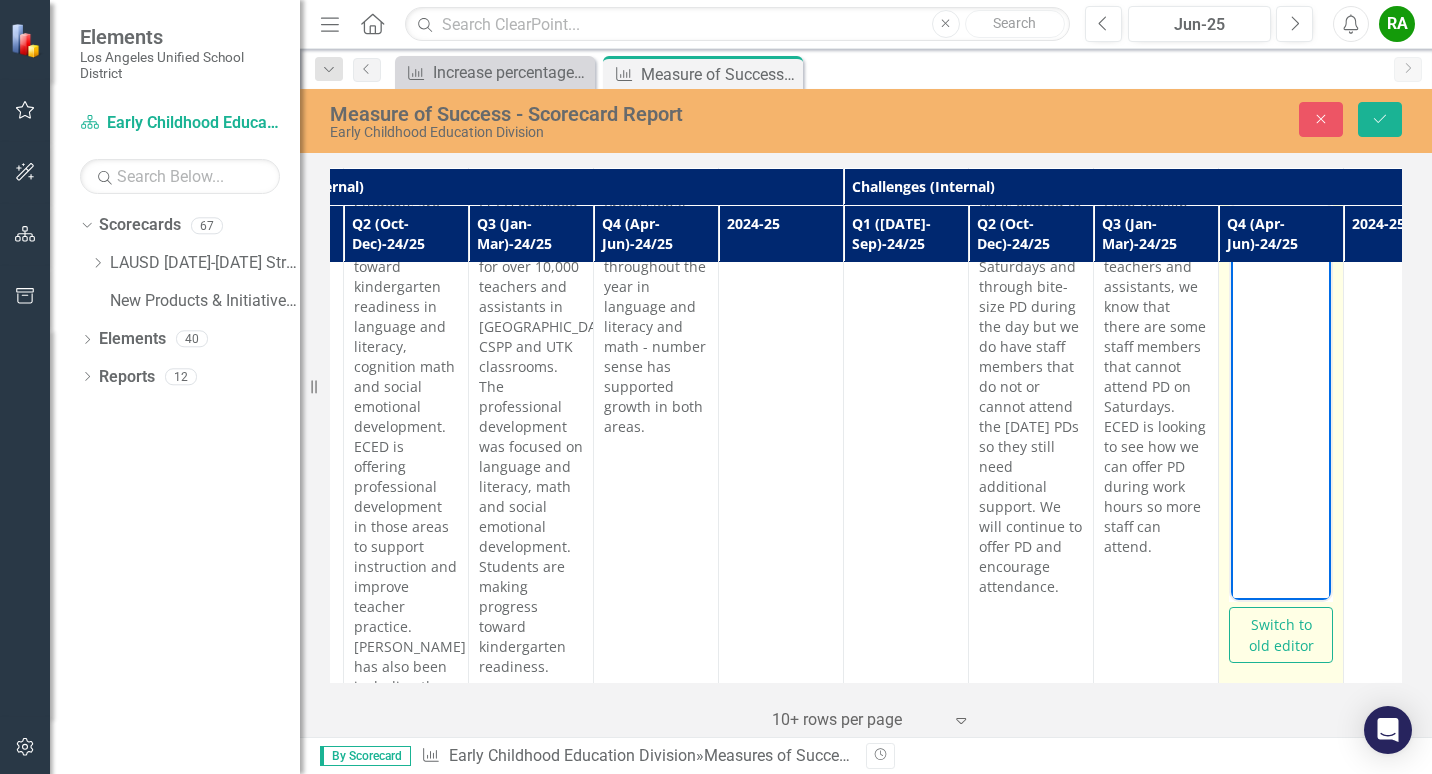 type 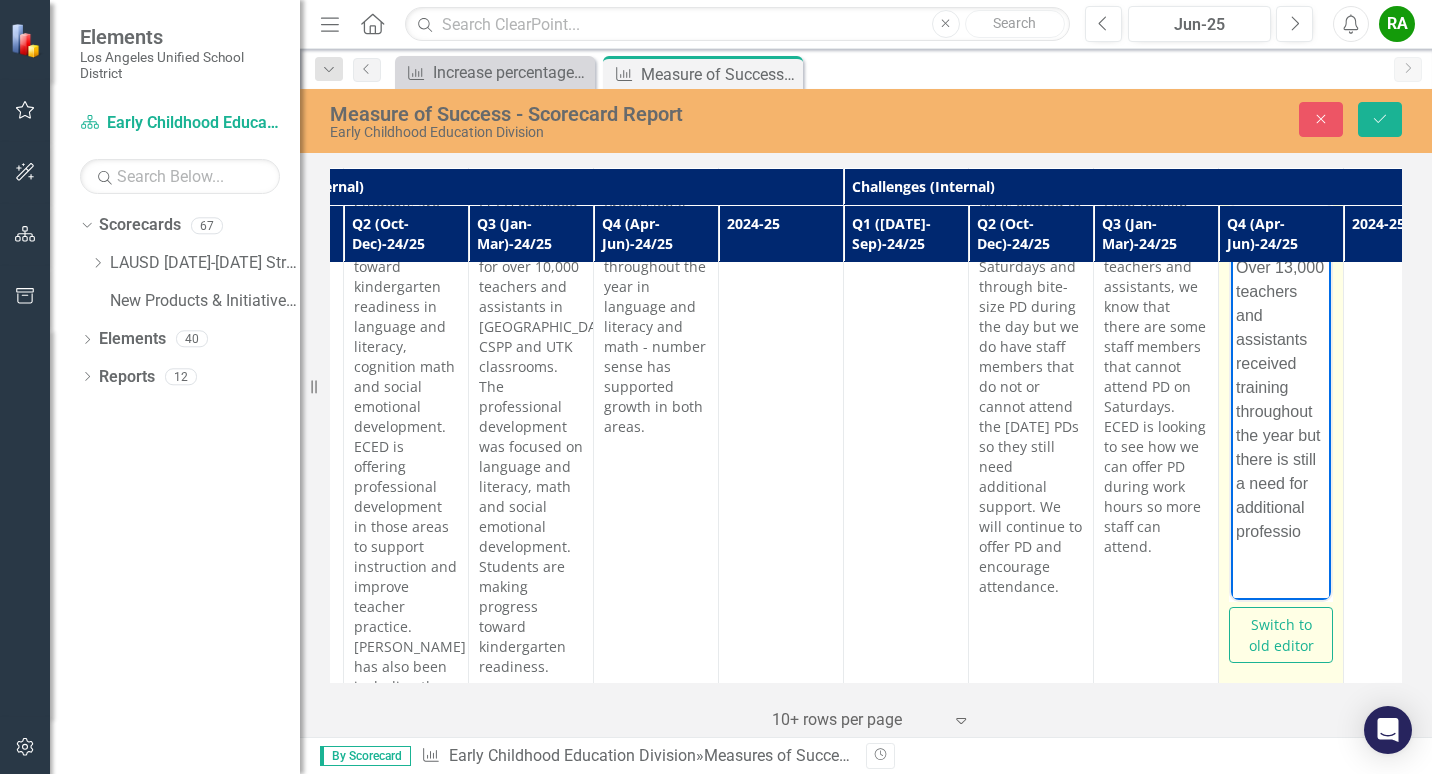 scroll, scrollTop: 13, scrollLeft: 0, axis: vertical 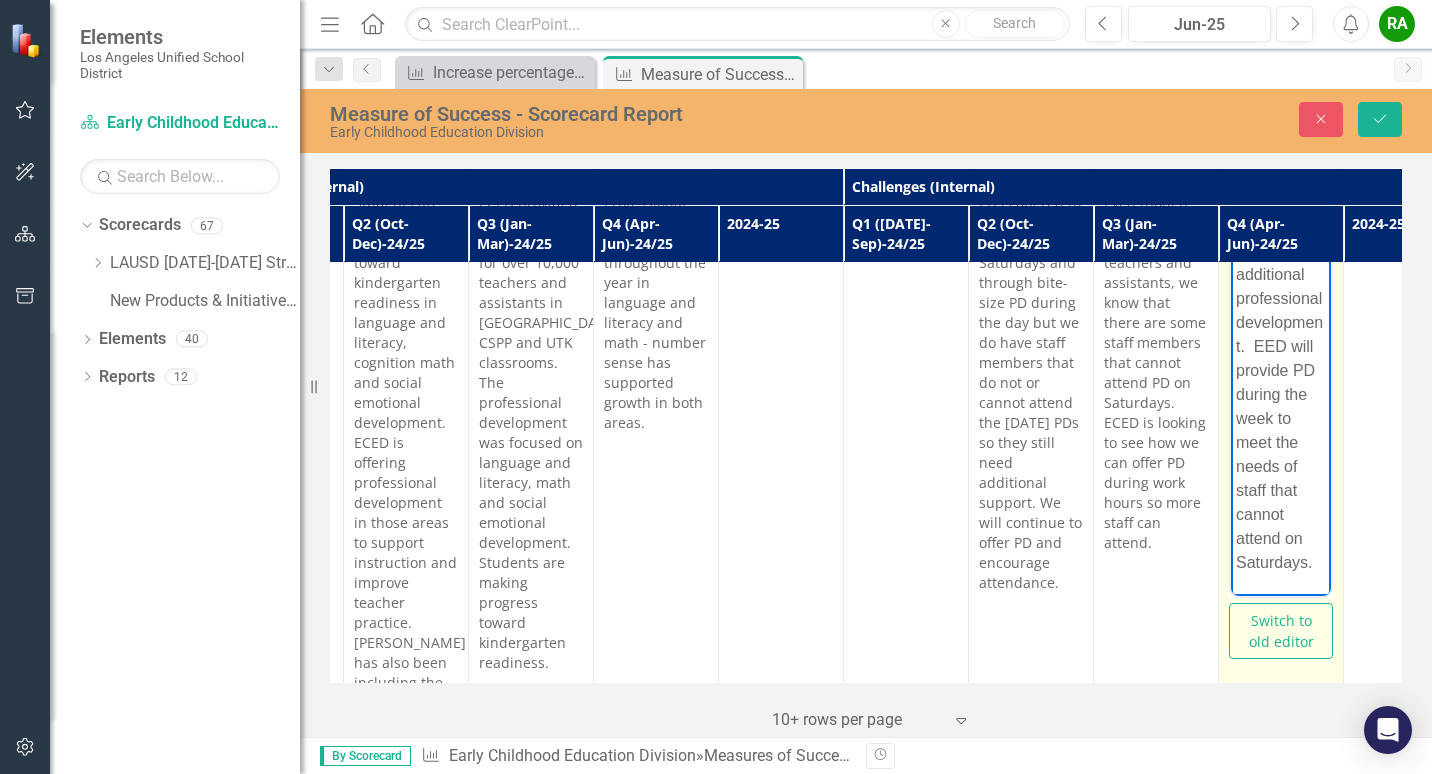 click on "Over 13,000 teachers and assistants received training throughout the year but there is still a need for additional professional development.  EED will provide PD during the week to meet the needs of staff that cannot attend on Saturdays." at bounding box center [1281, 299] 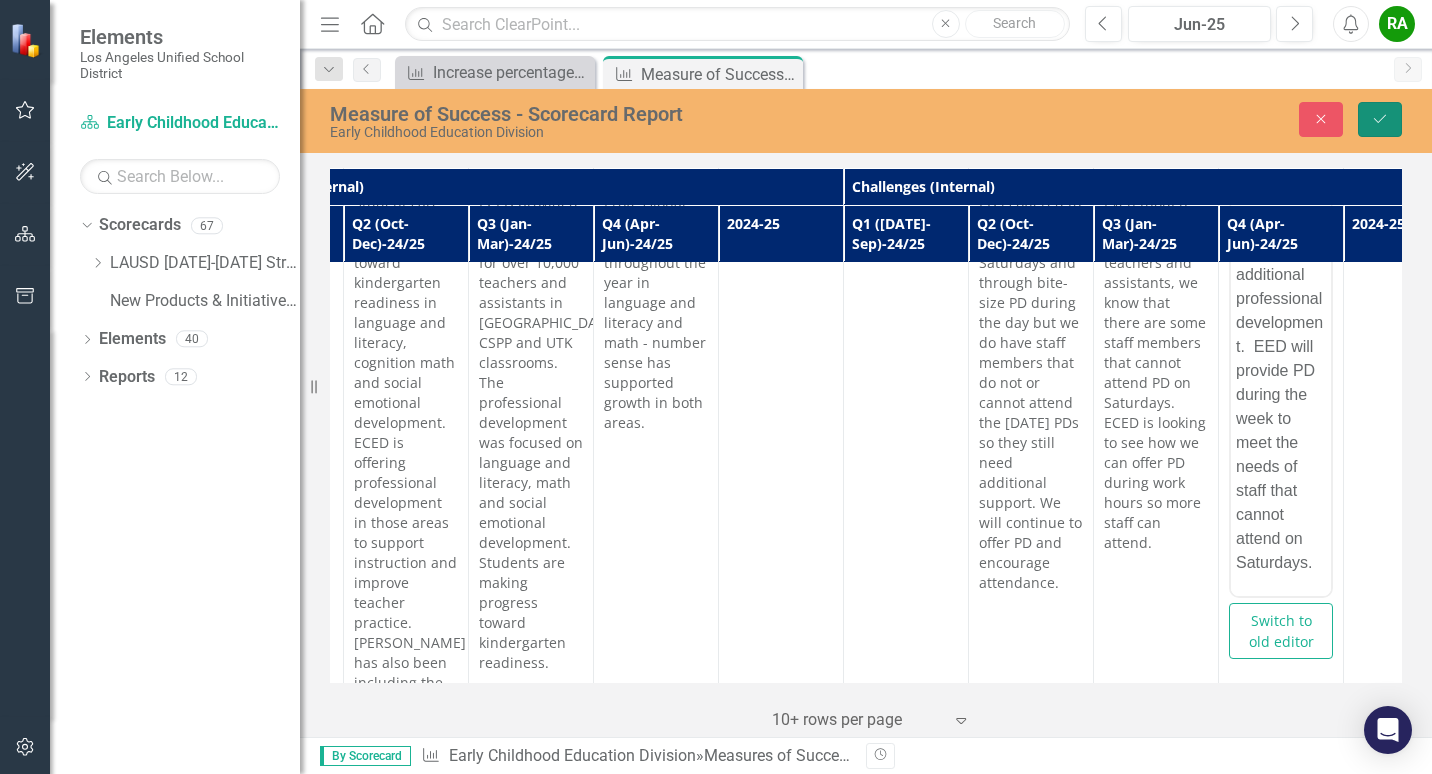 click on "Save" at bounding box center [1380, 119] 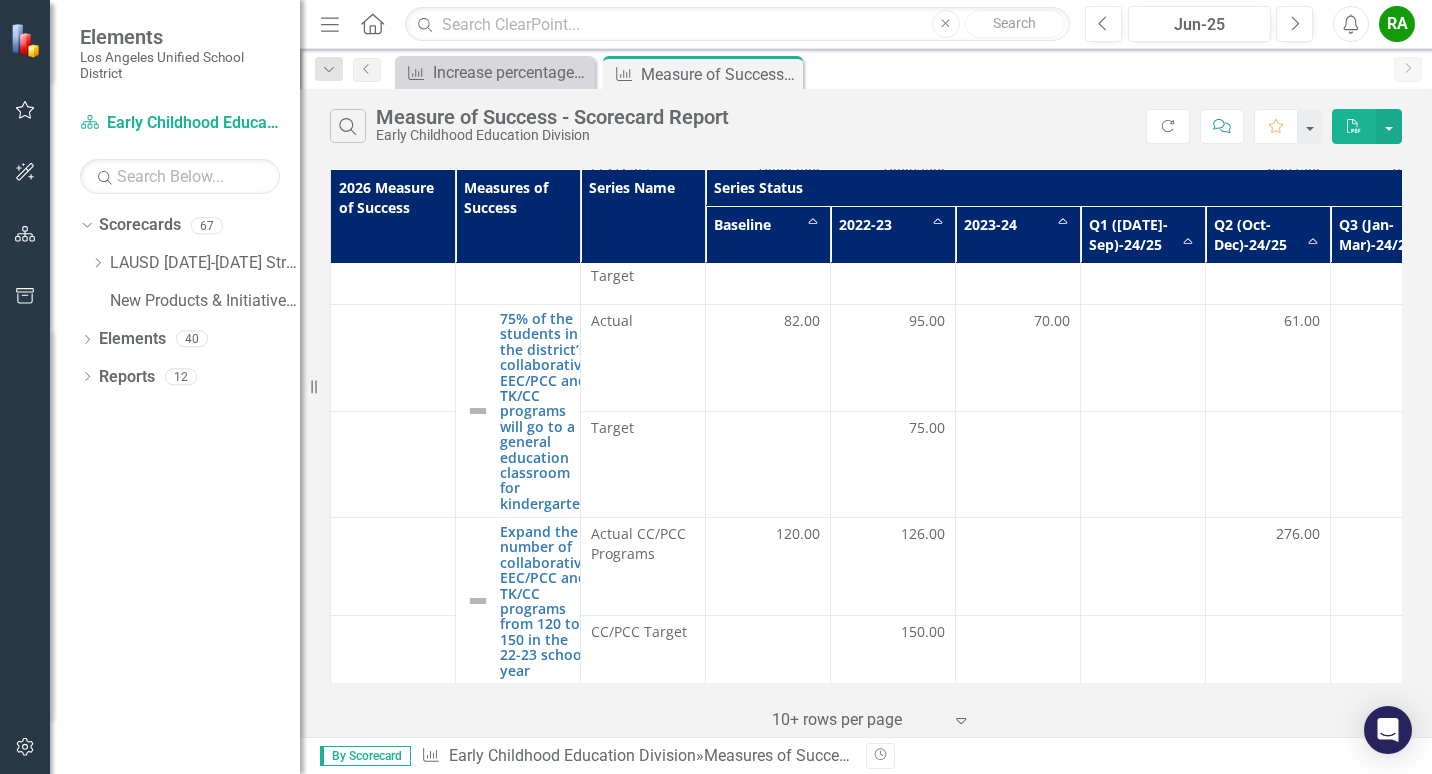 scroll, scrollTop: 600, scrollLeft: 0, axis: vertical 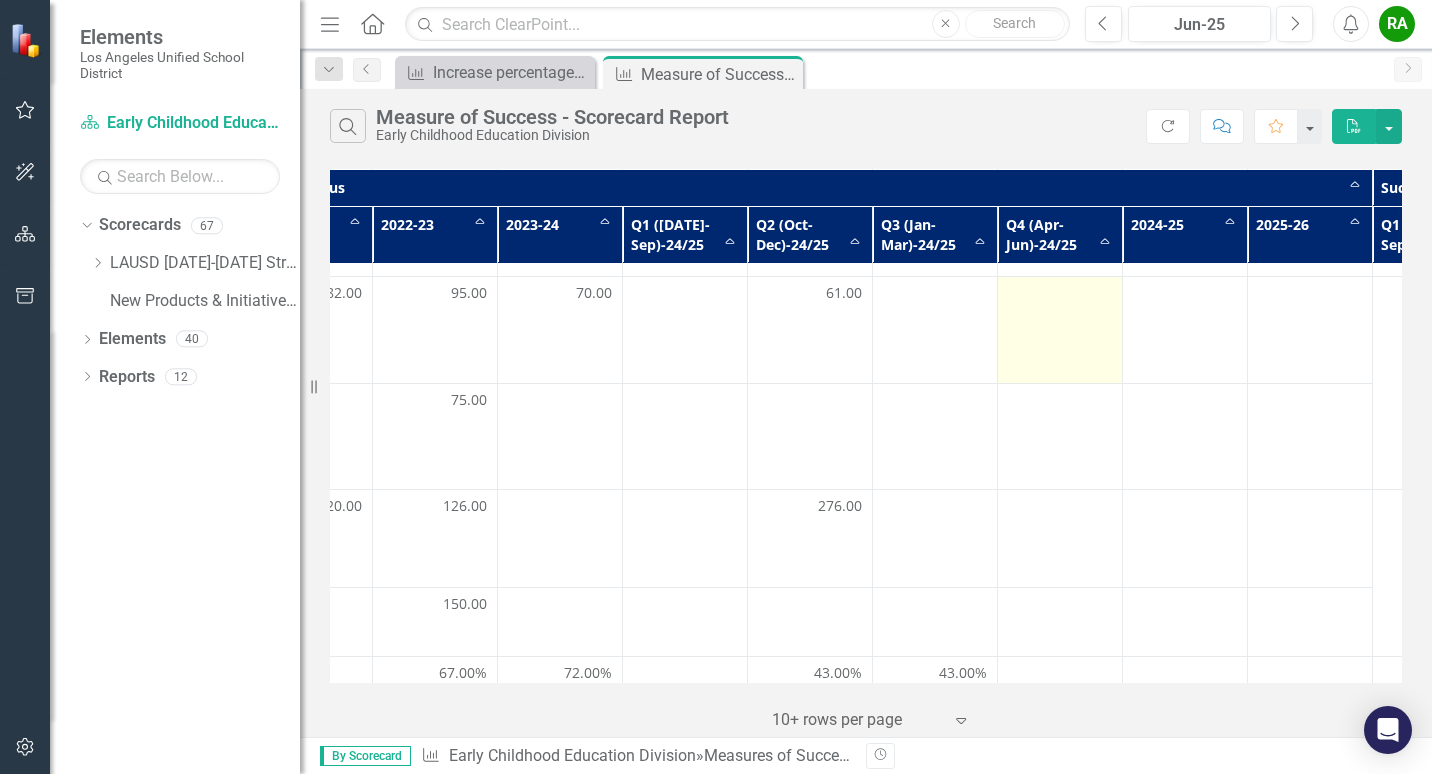 click at bounding box center (1060, 330) 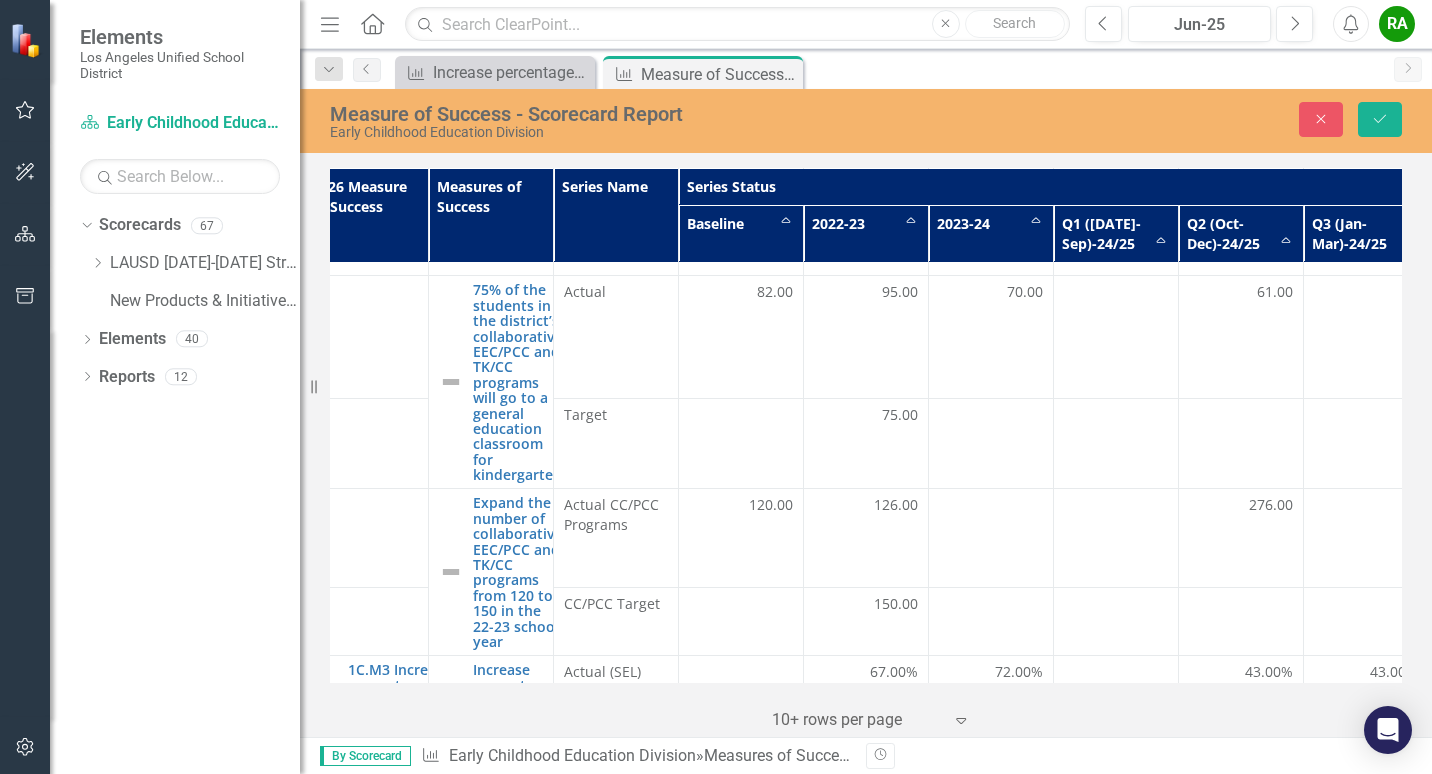 scroll, scrollTop: 600, scrollLeft: 0, axis: vertical 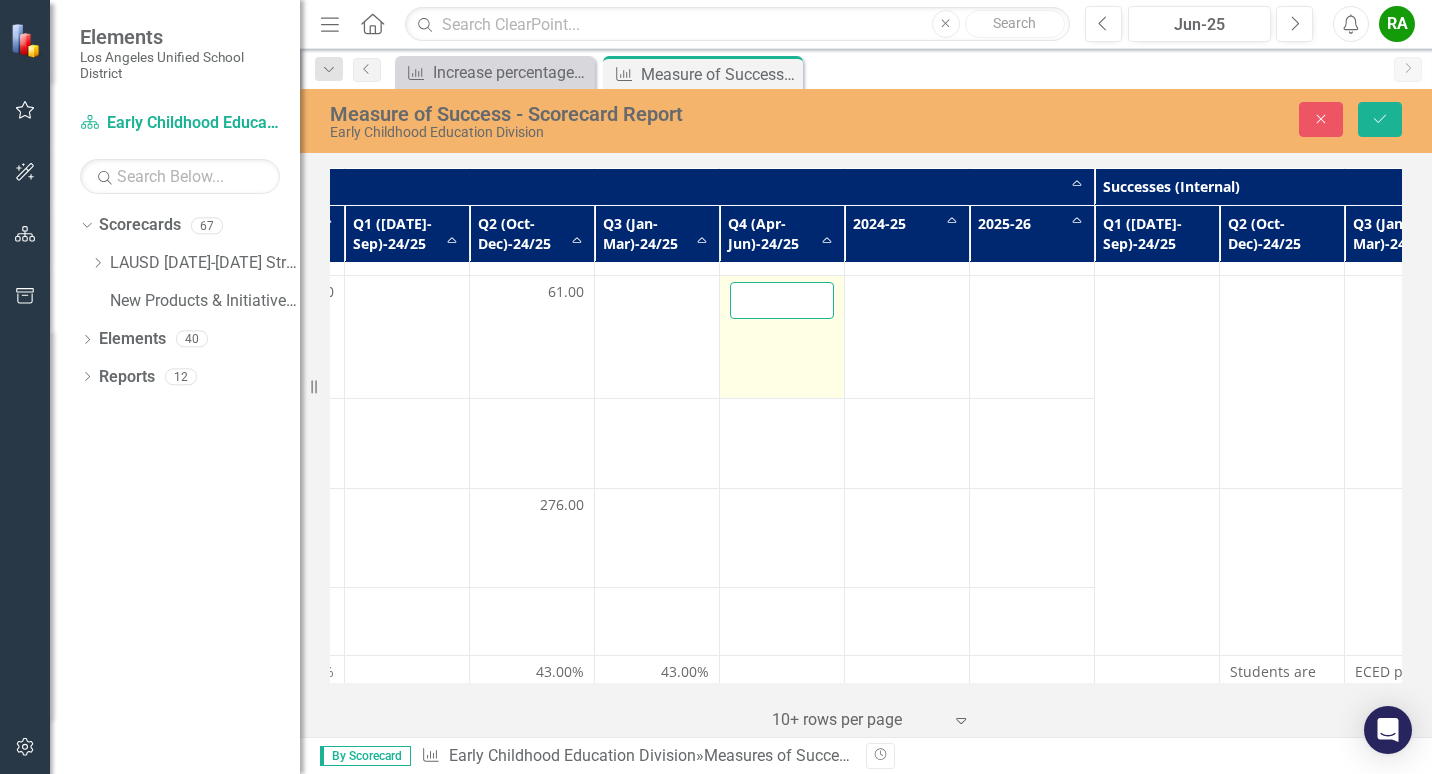 click at bounding box center (782, 300) 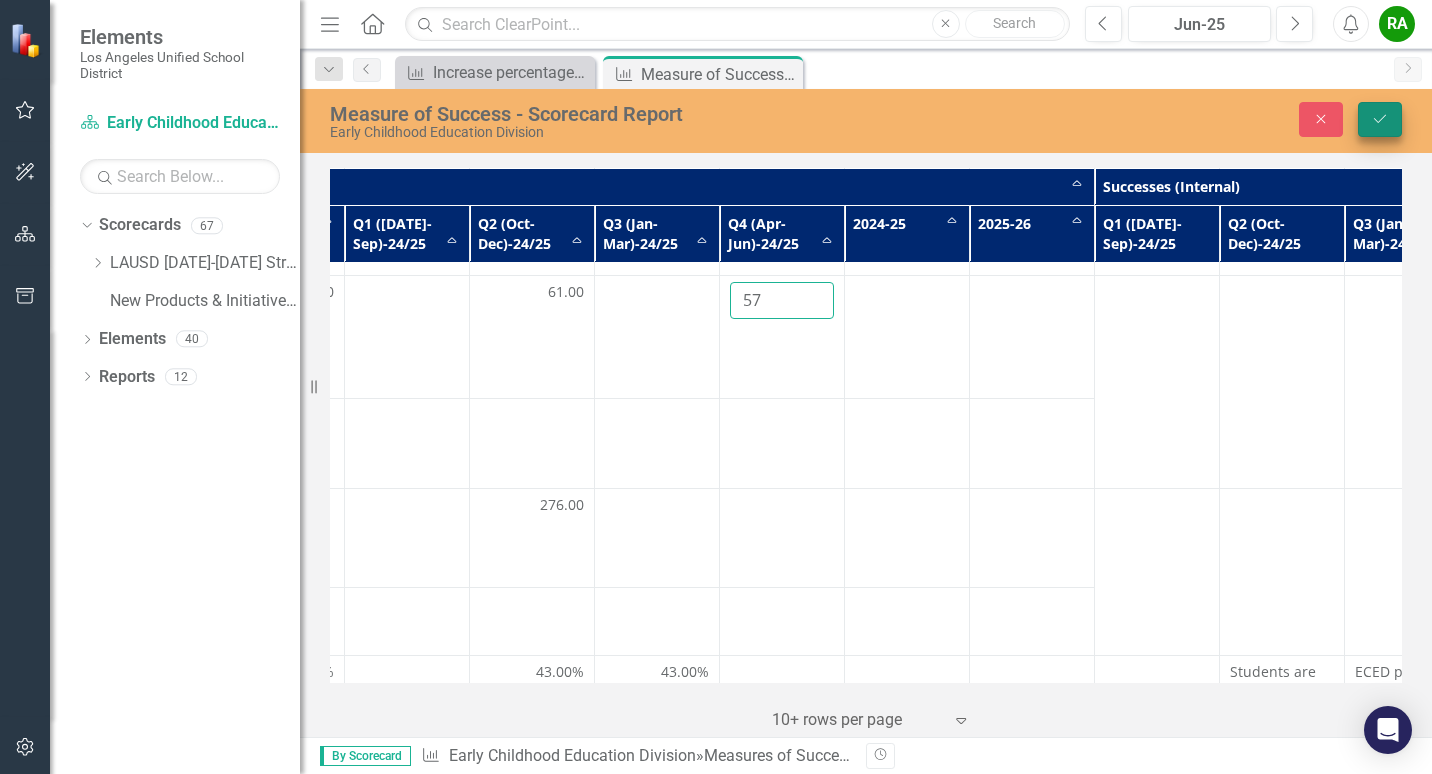 type on "57" 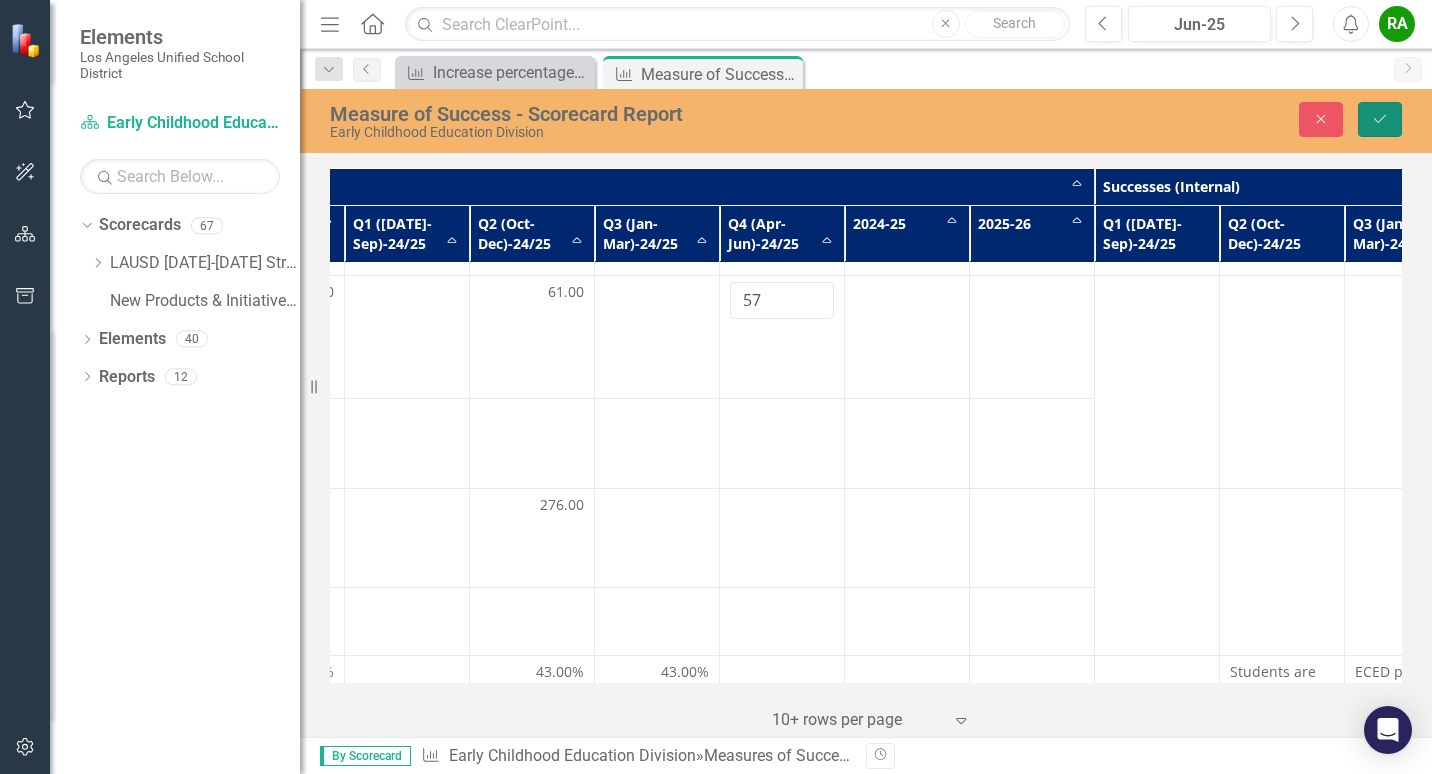 click on "Save" 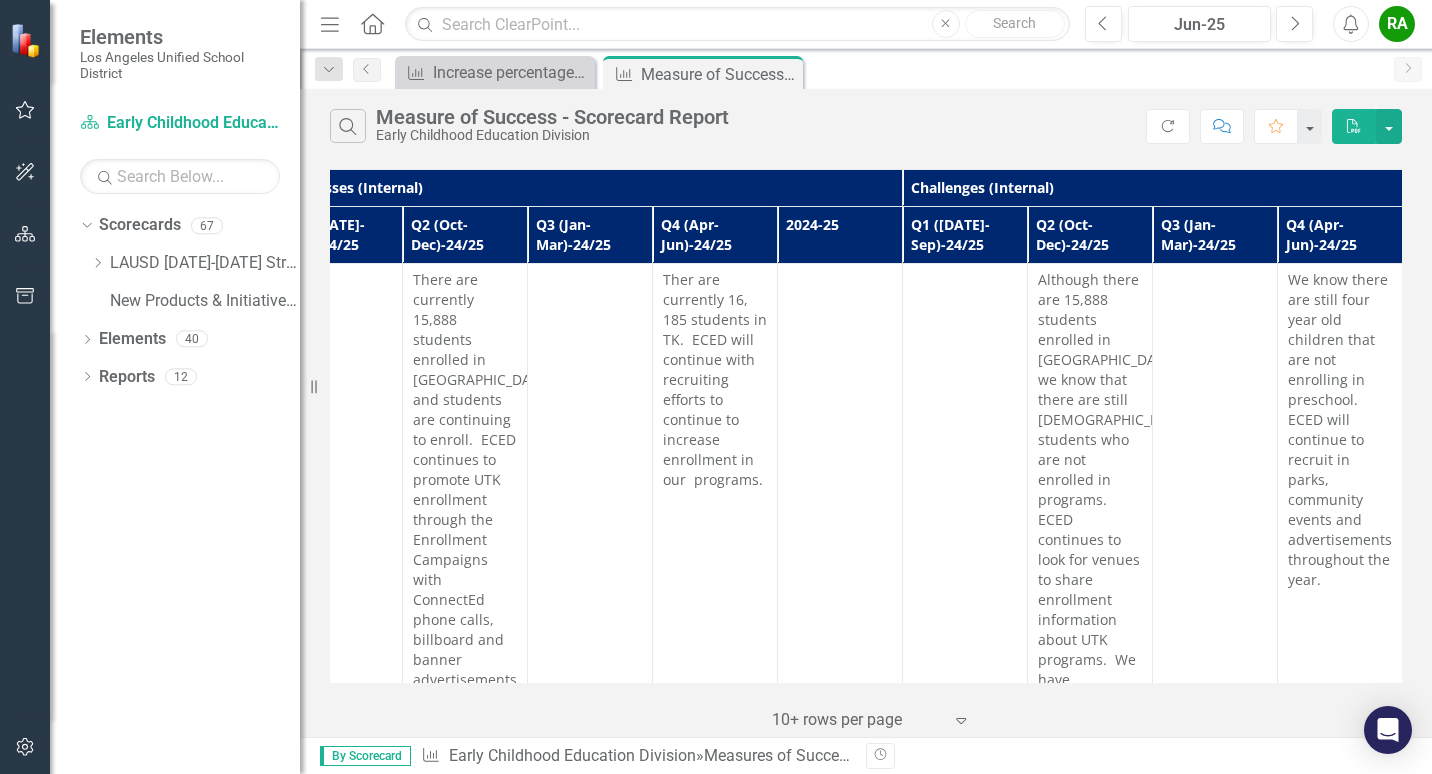 scroll, scrollTop: 0, scrollLeft: 1541, axis: horizontal 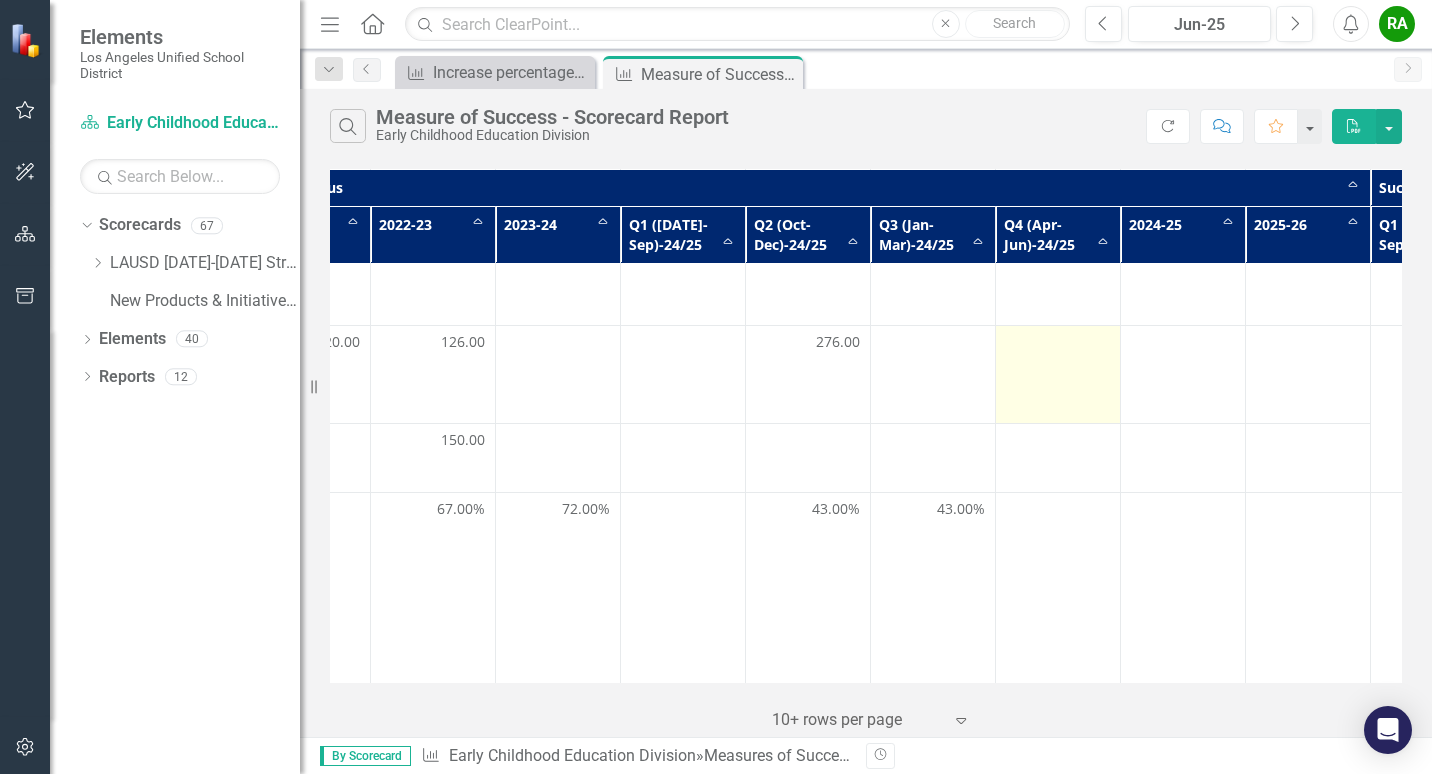 click at bounding box center [1058, 344] 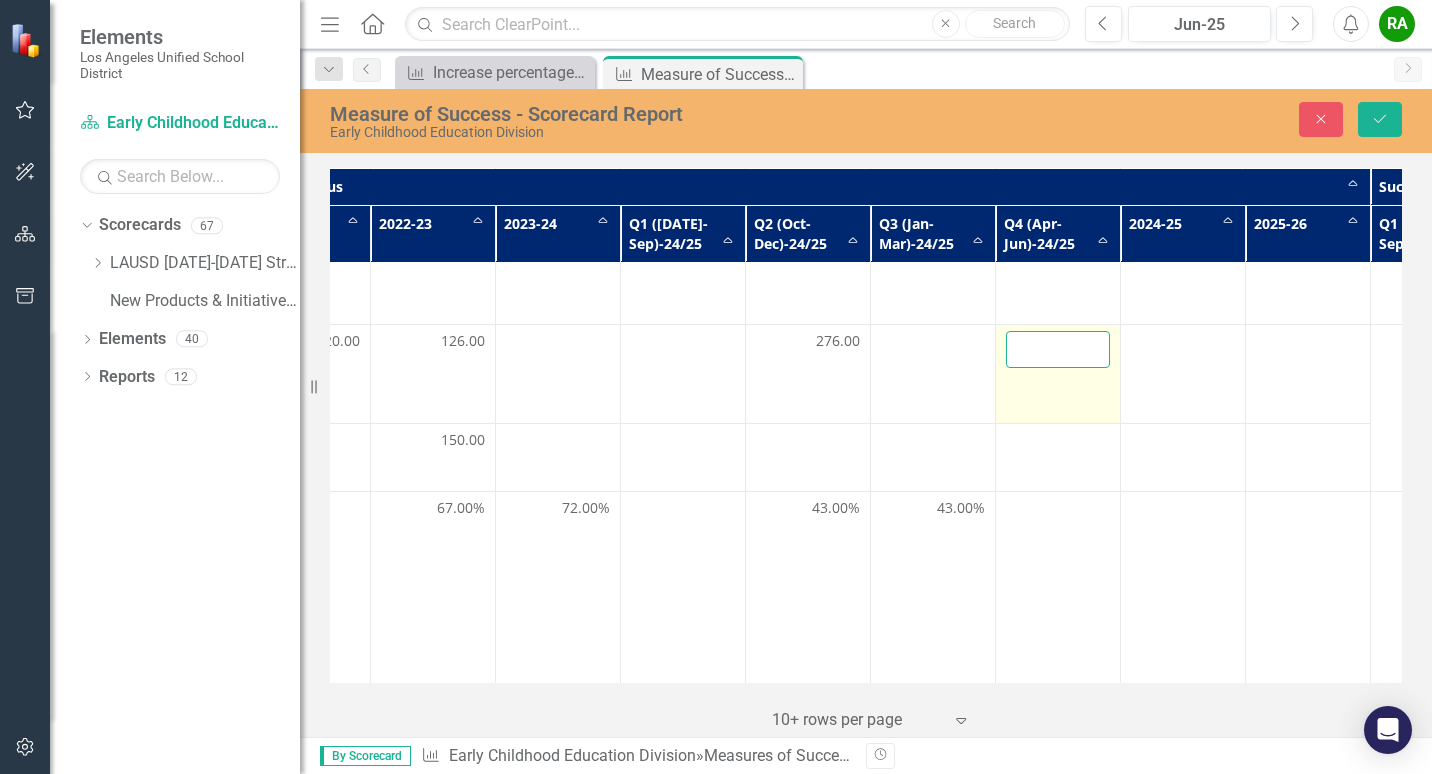 click at bounding box center [1058, 349] 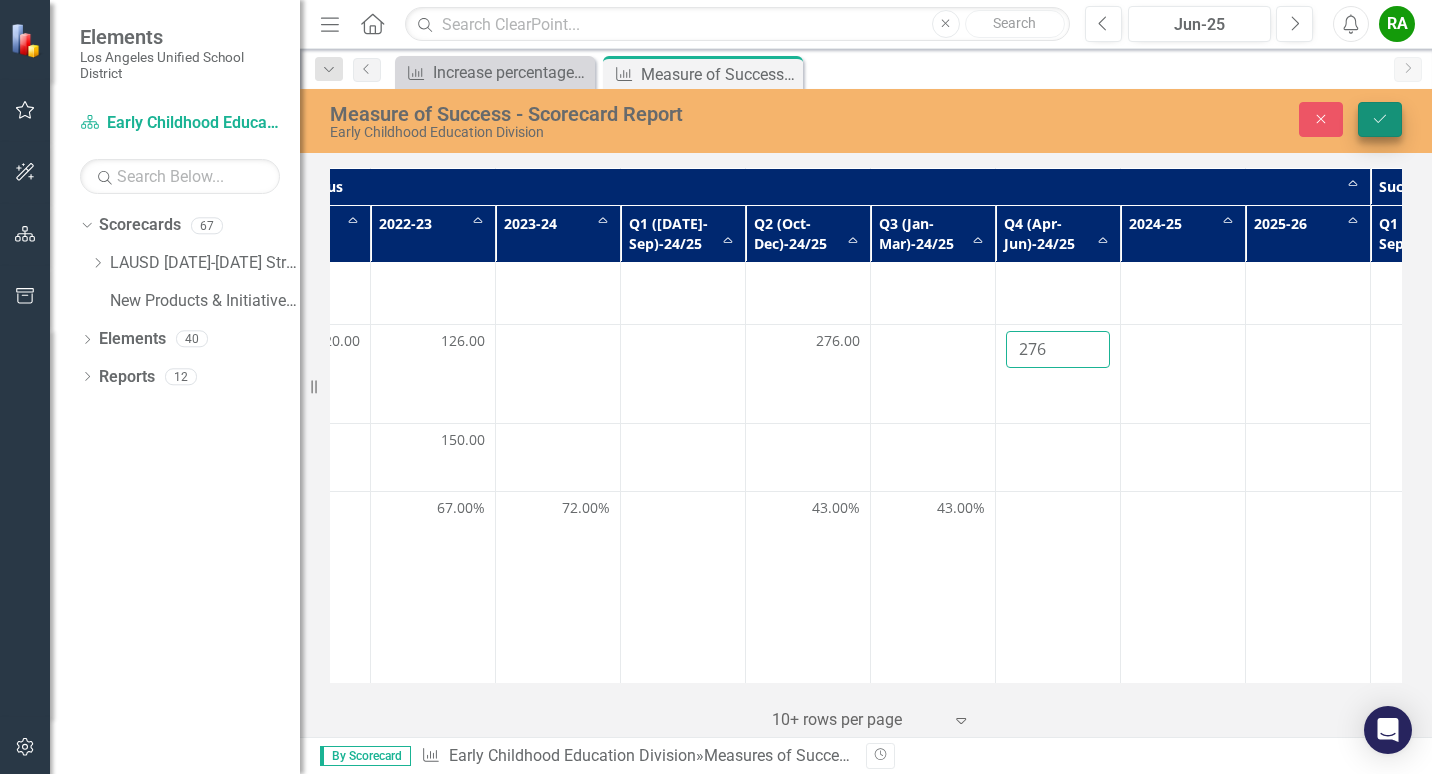 type on "276" 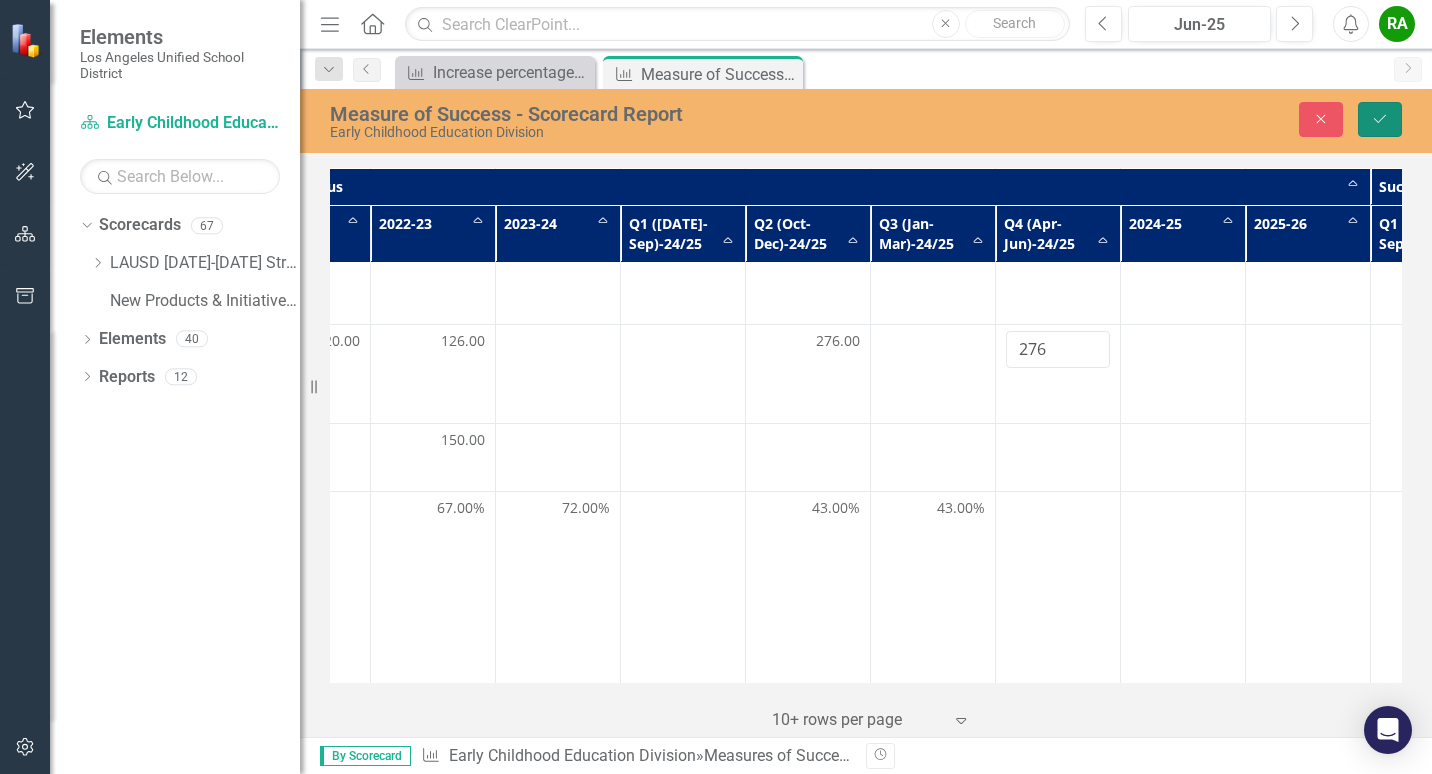 click on "Save" at bounding box center (1380, 119) 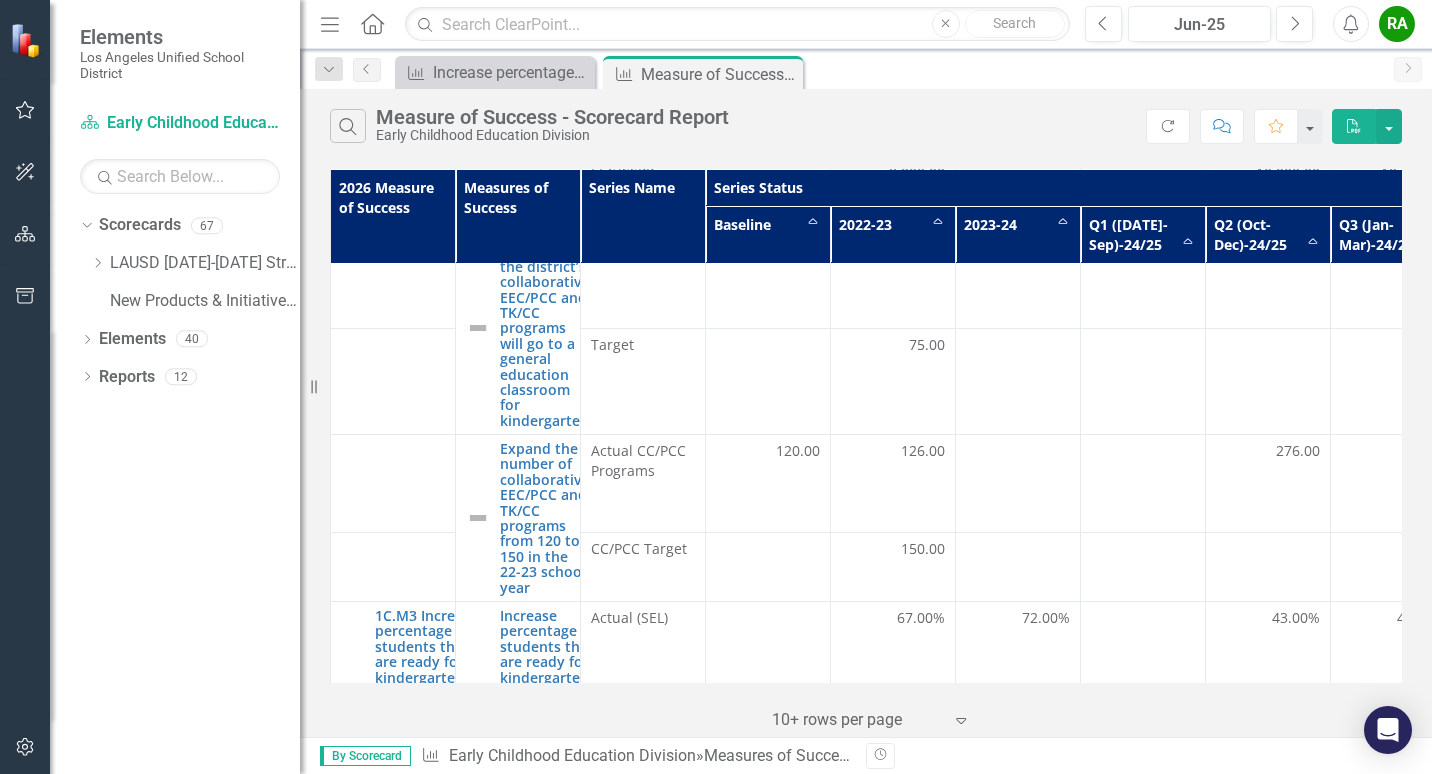 scroll, scrollTop: 653, scrollLeft: 0, axis: vertical 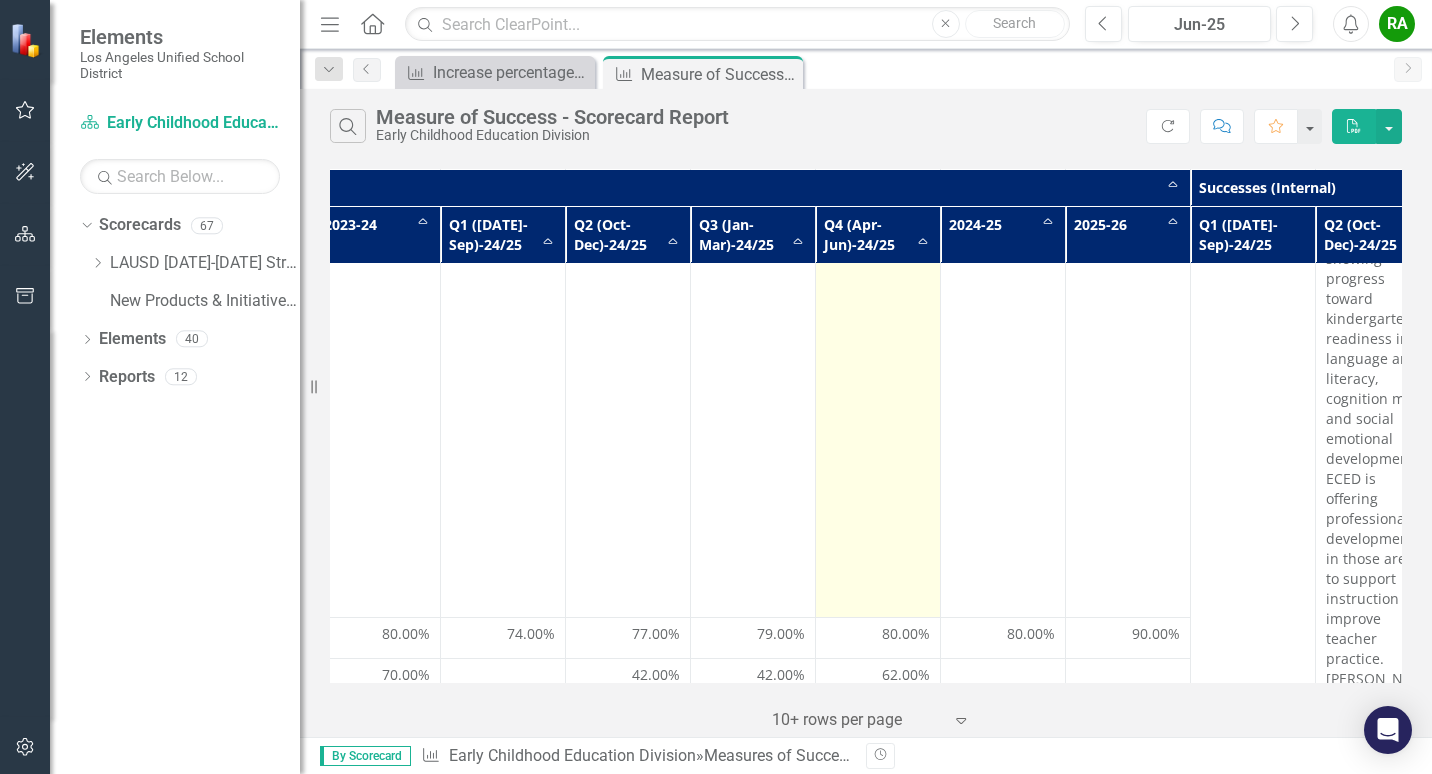 click at bounding box center (878, 419) 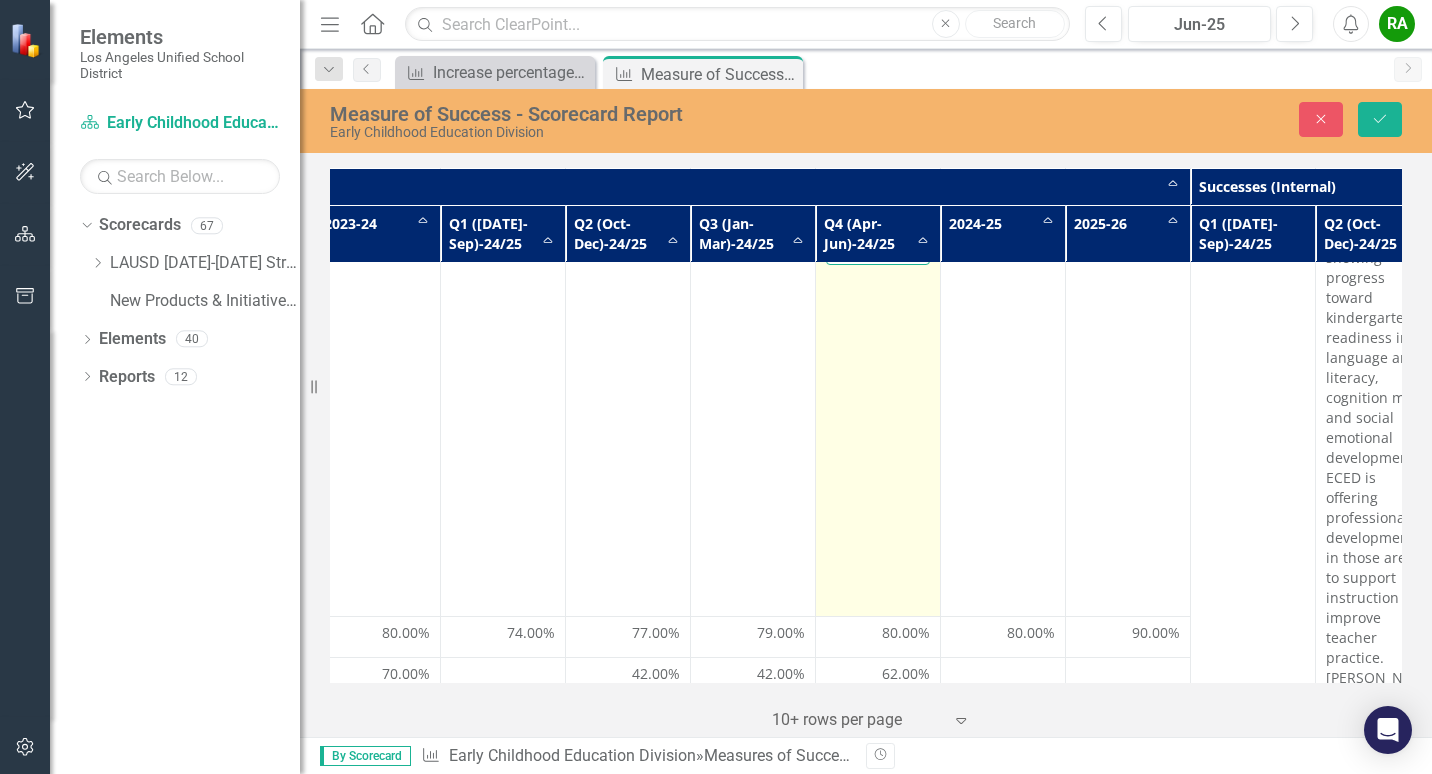 click at bounding box center [878, 246] 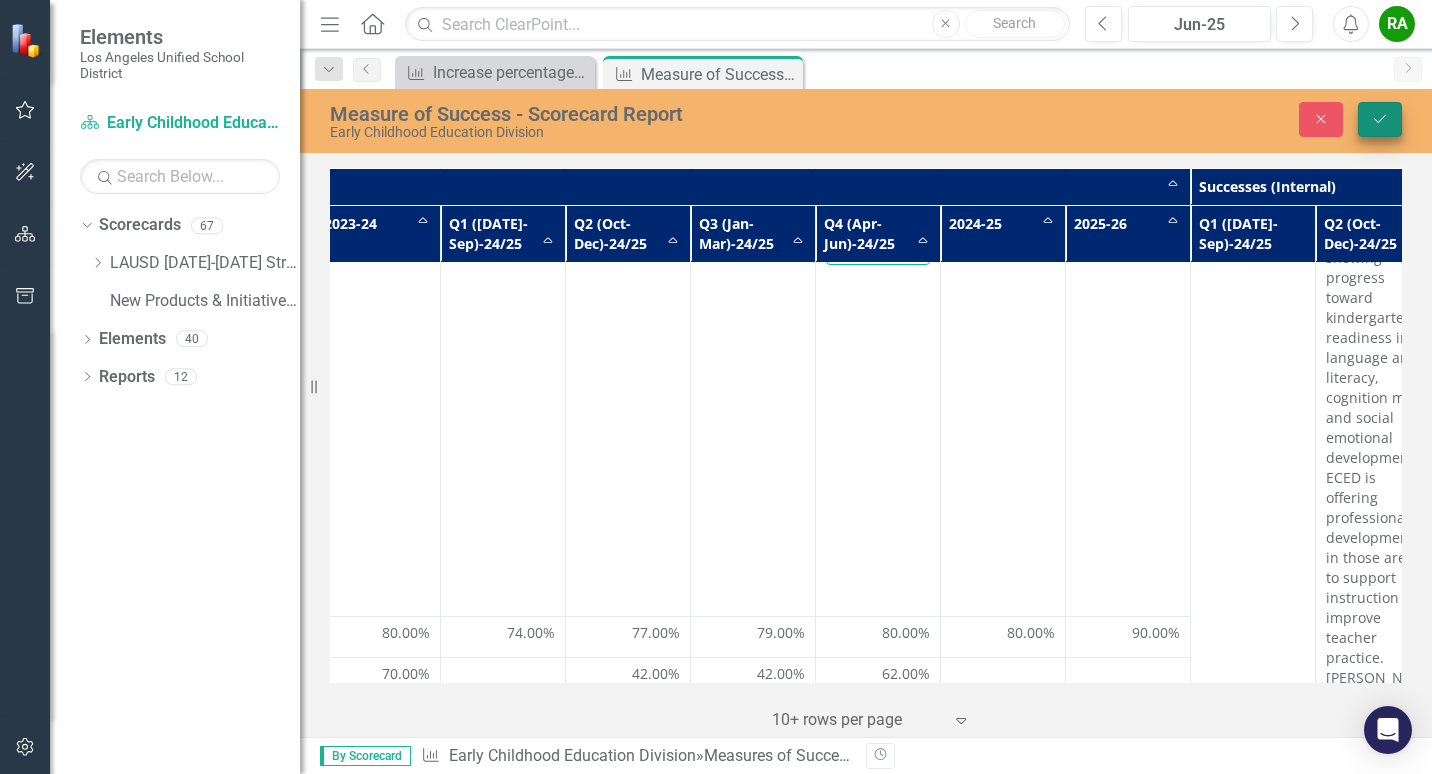 type on "63" 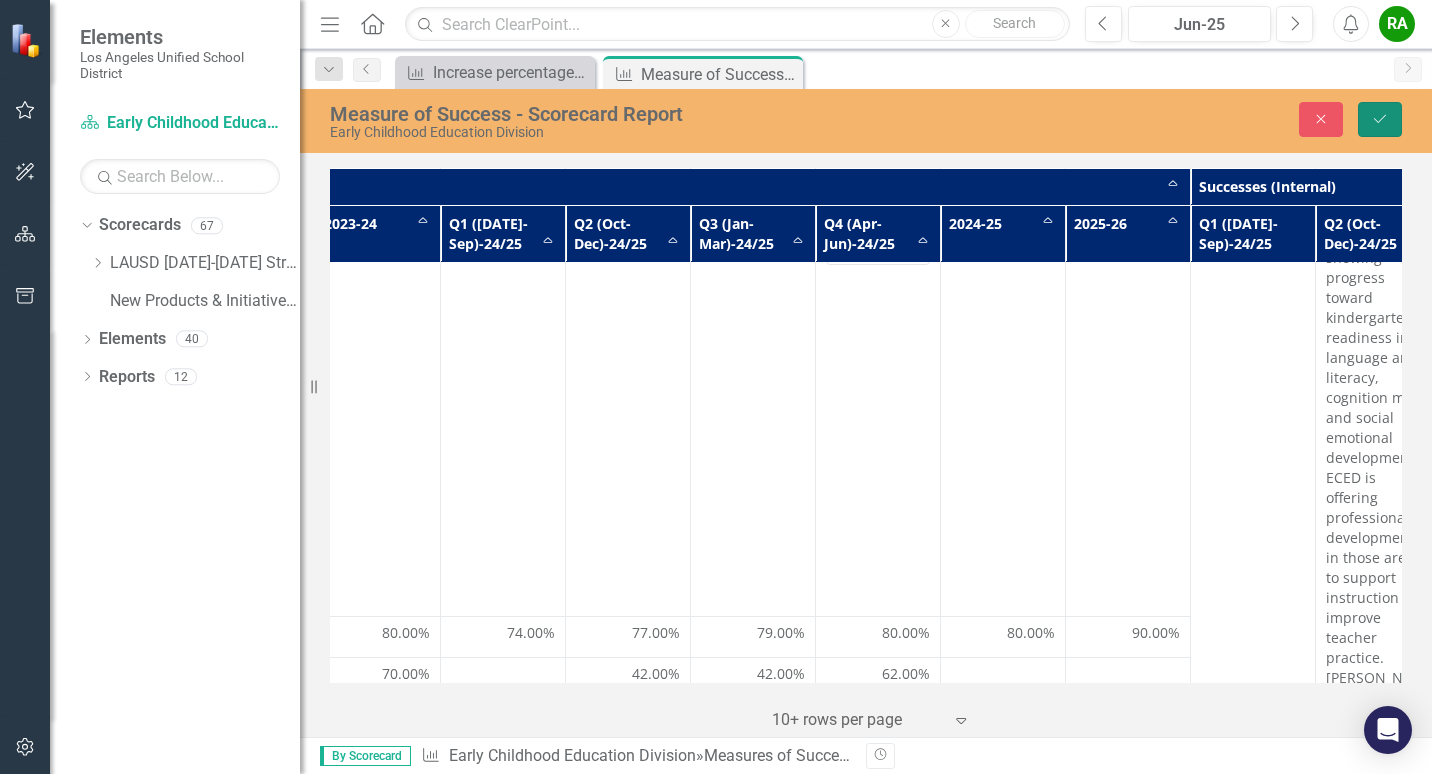 click on "Save" 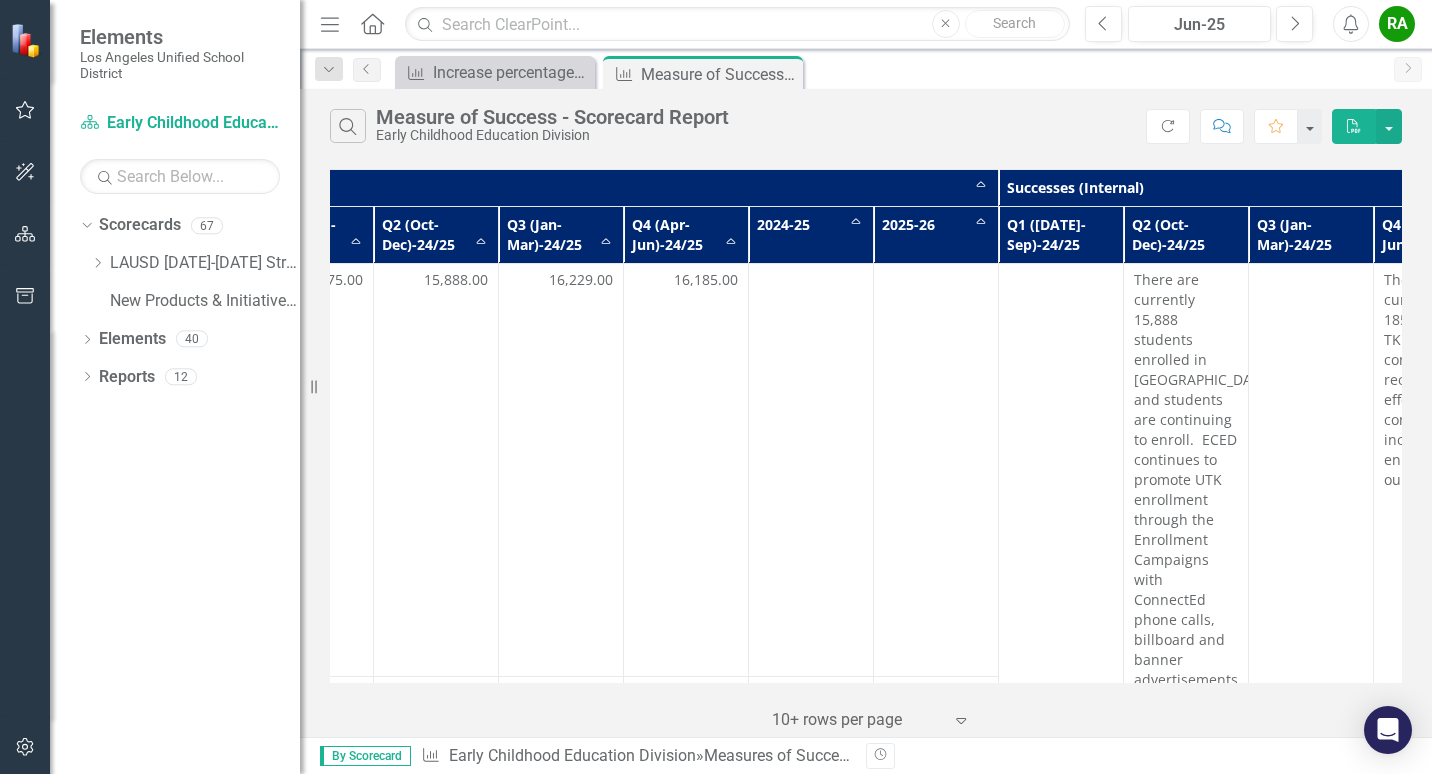 scroll, scrollTop: 0, scrollLeft: 903, axis: horizontal 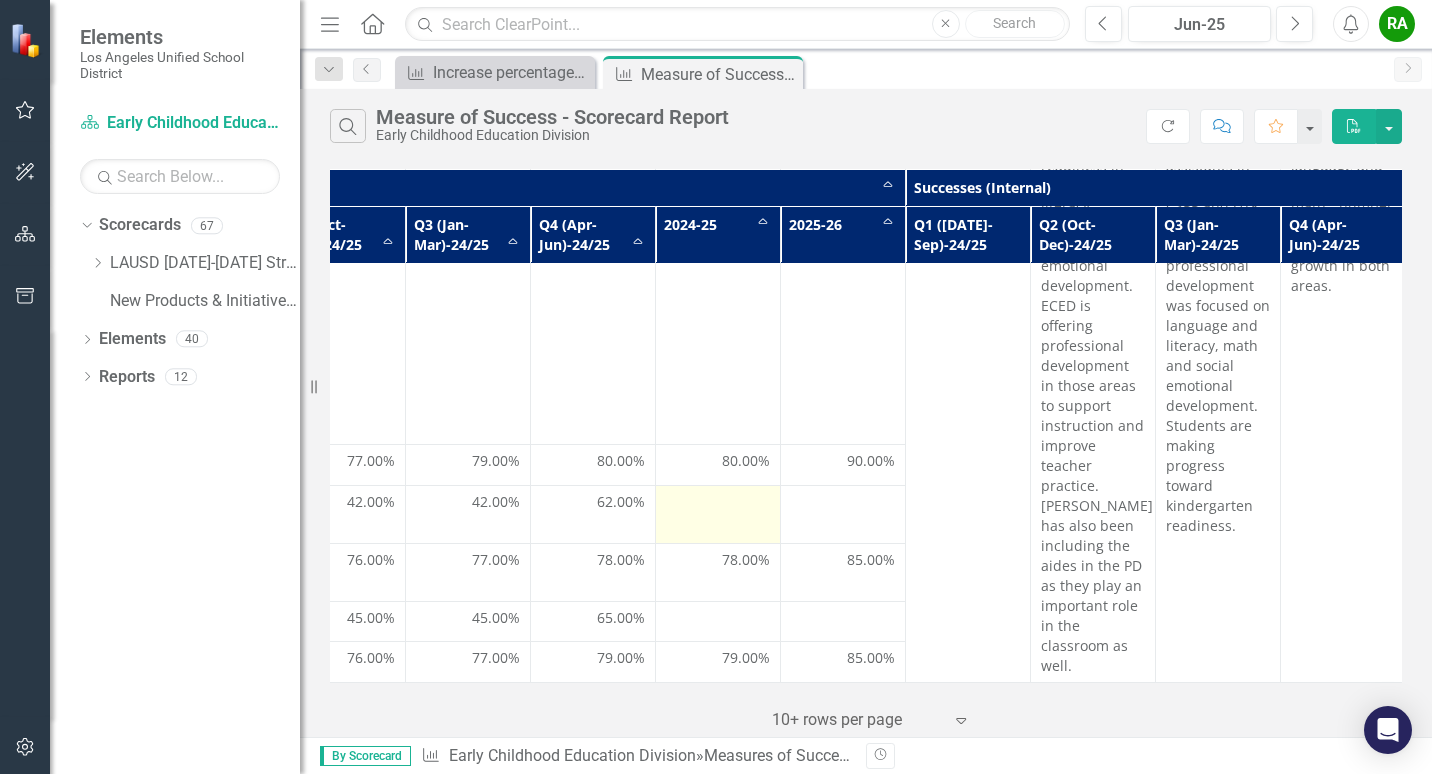 click at bounding box center [718, 514] 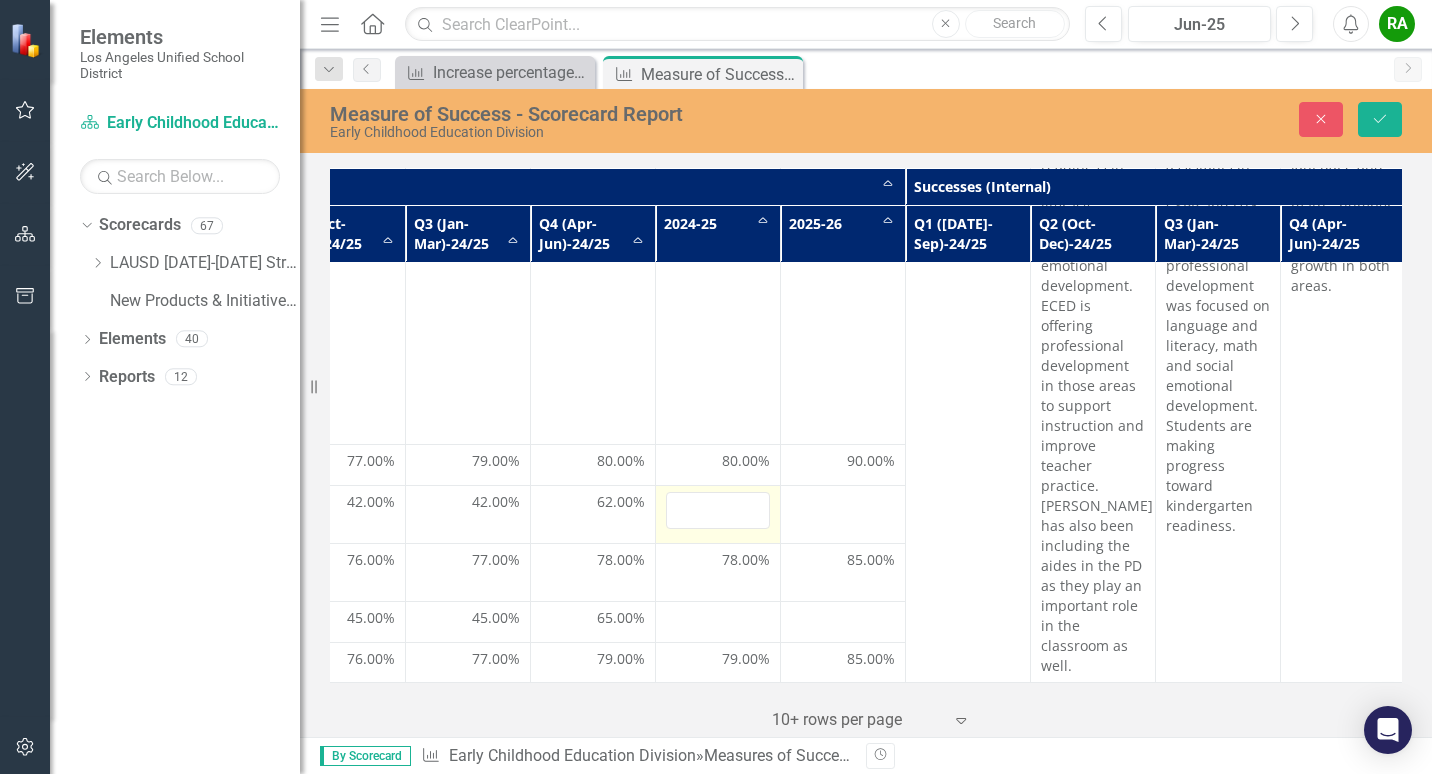 scroll, scrollTop: 1253, scrollLeft: 925, axis: both 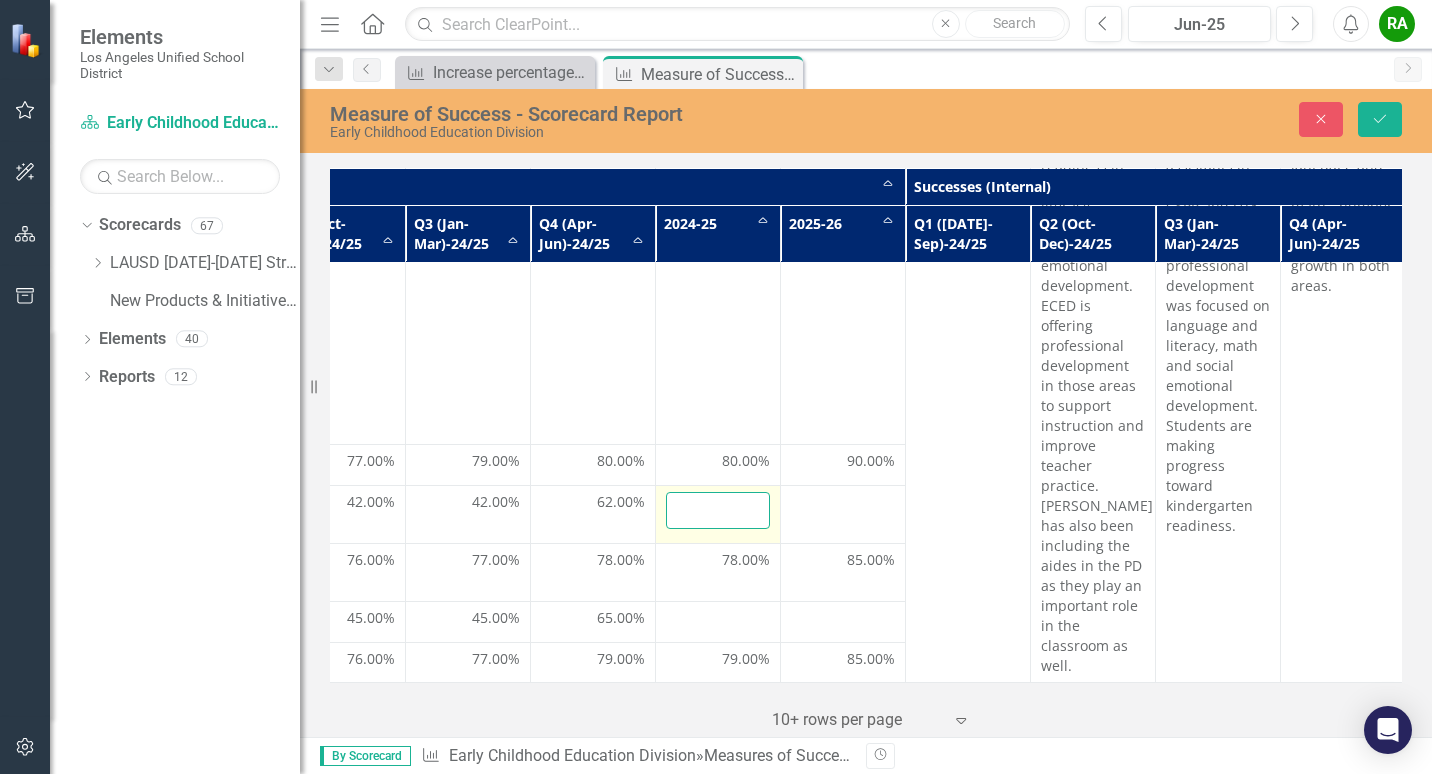 click at bounding box center [718, 510] 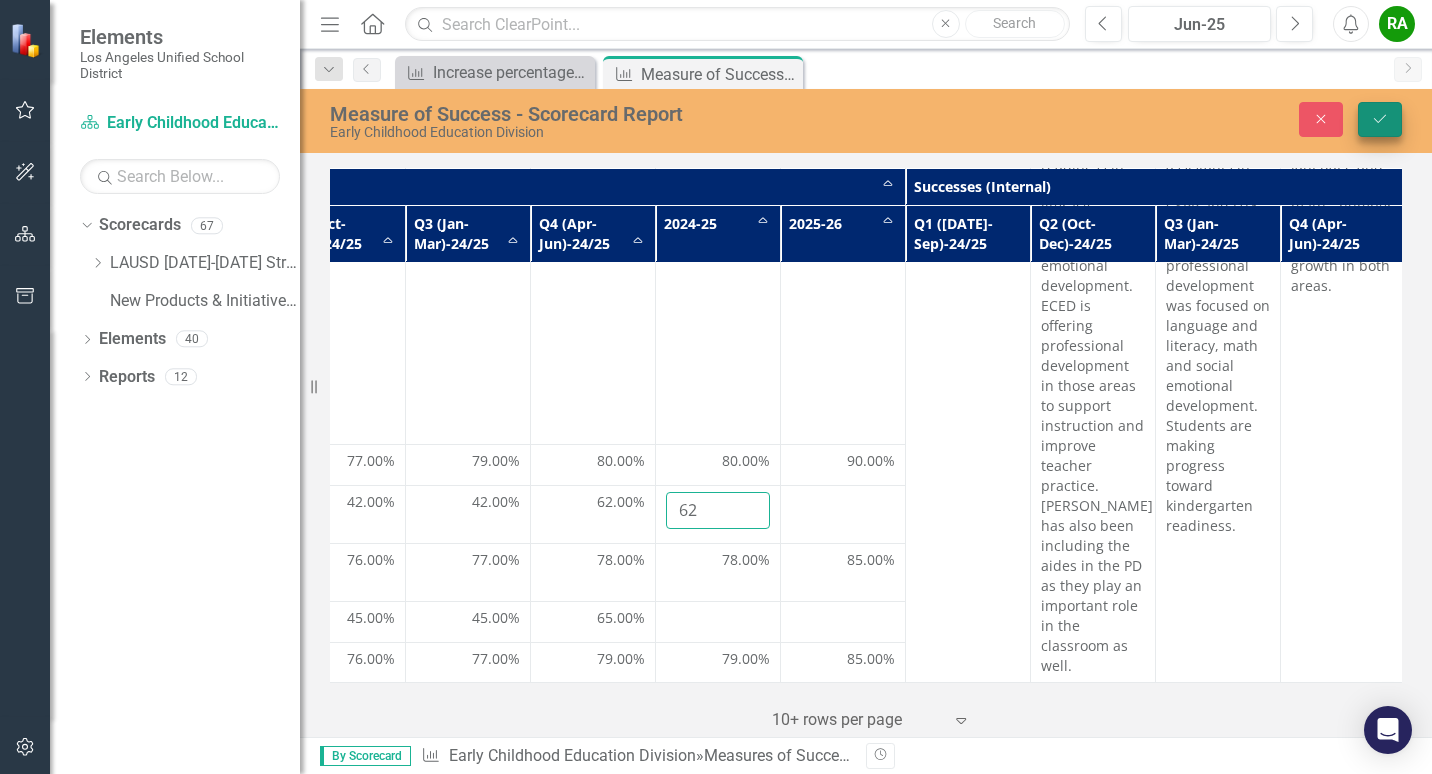 type on "62" 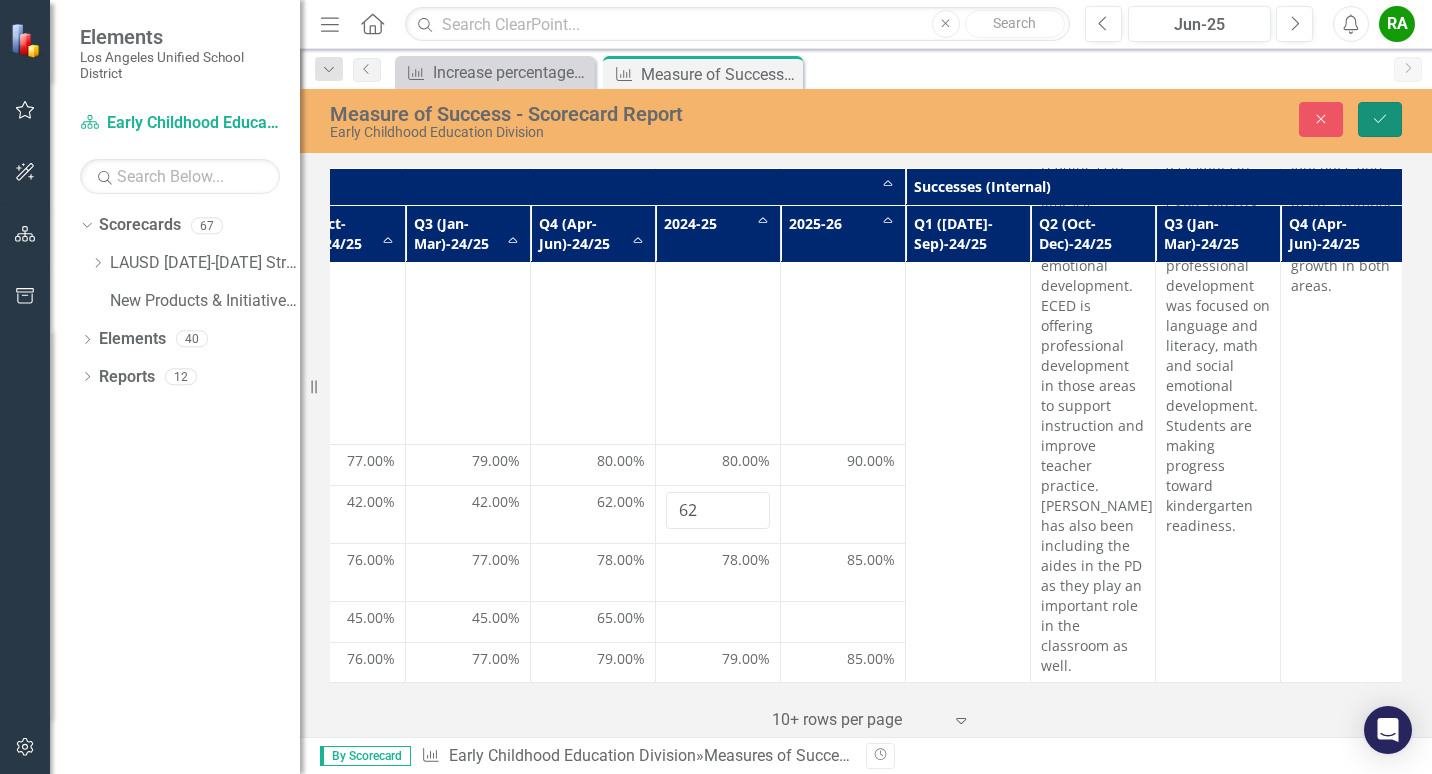 click on "Save" 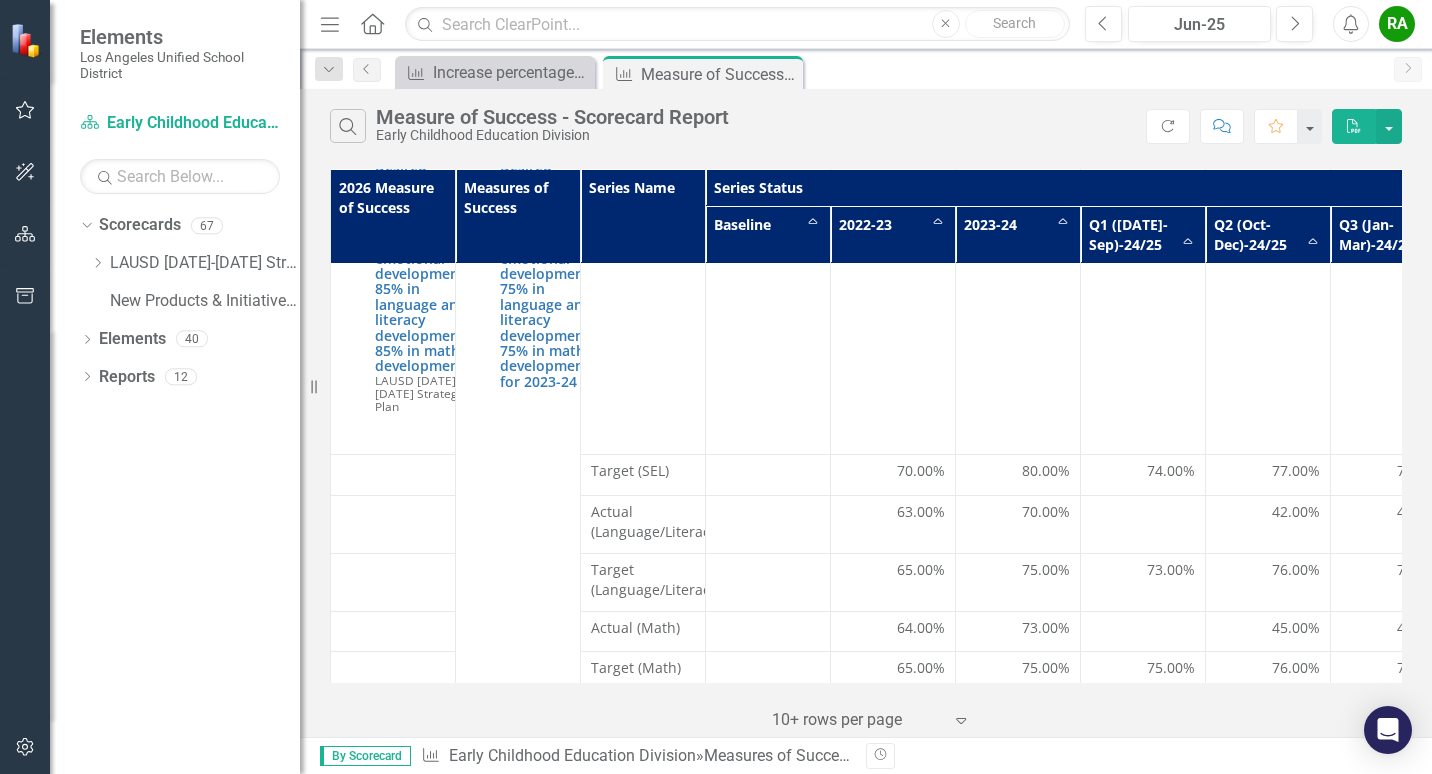 scroll, scrollTop: 1253, scrollLeft: 0, axis: vertical 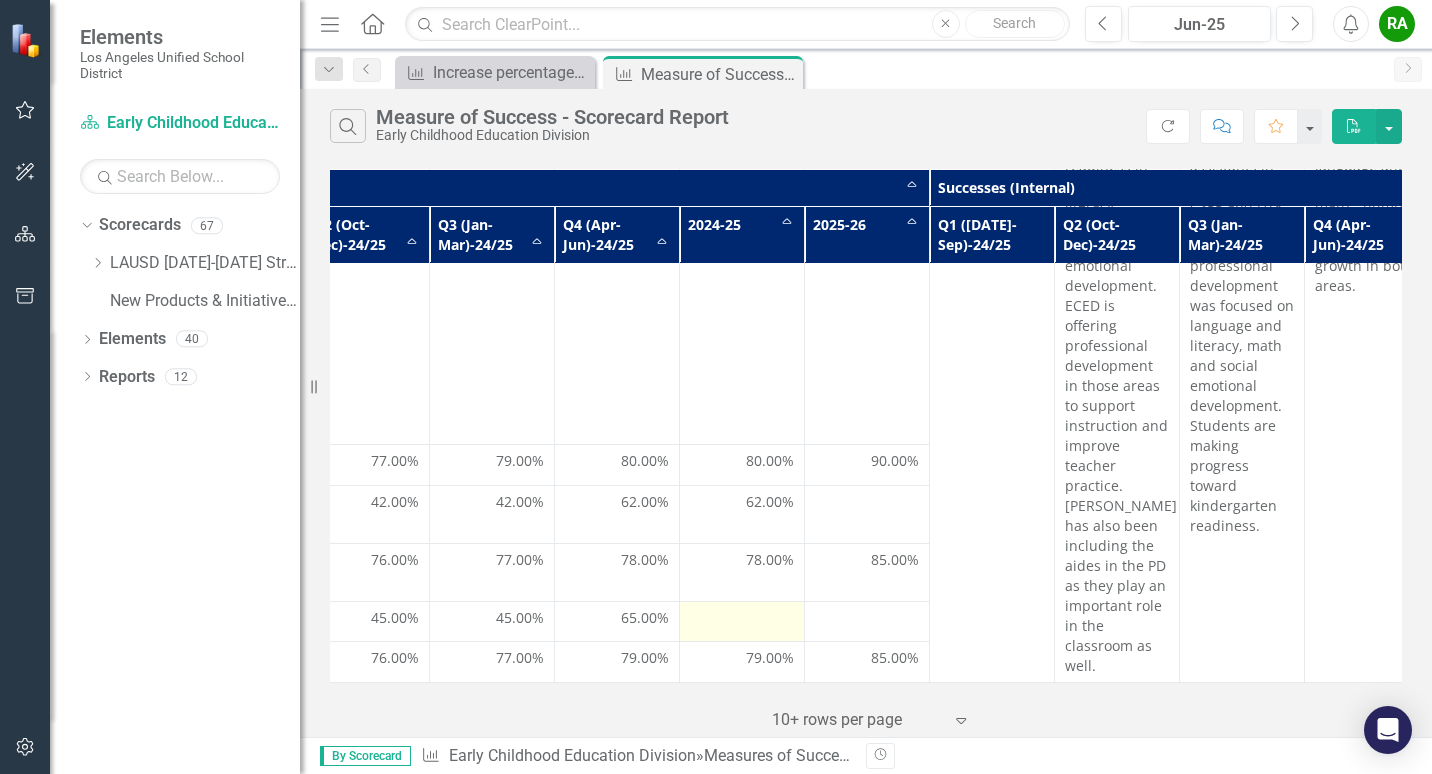 click at bounding box center [742, 620] 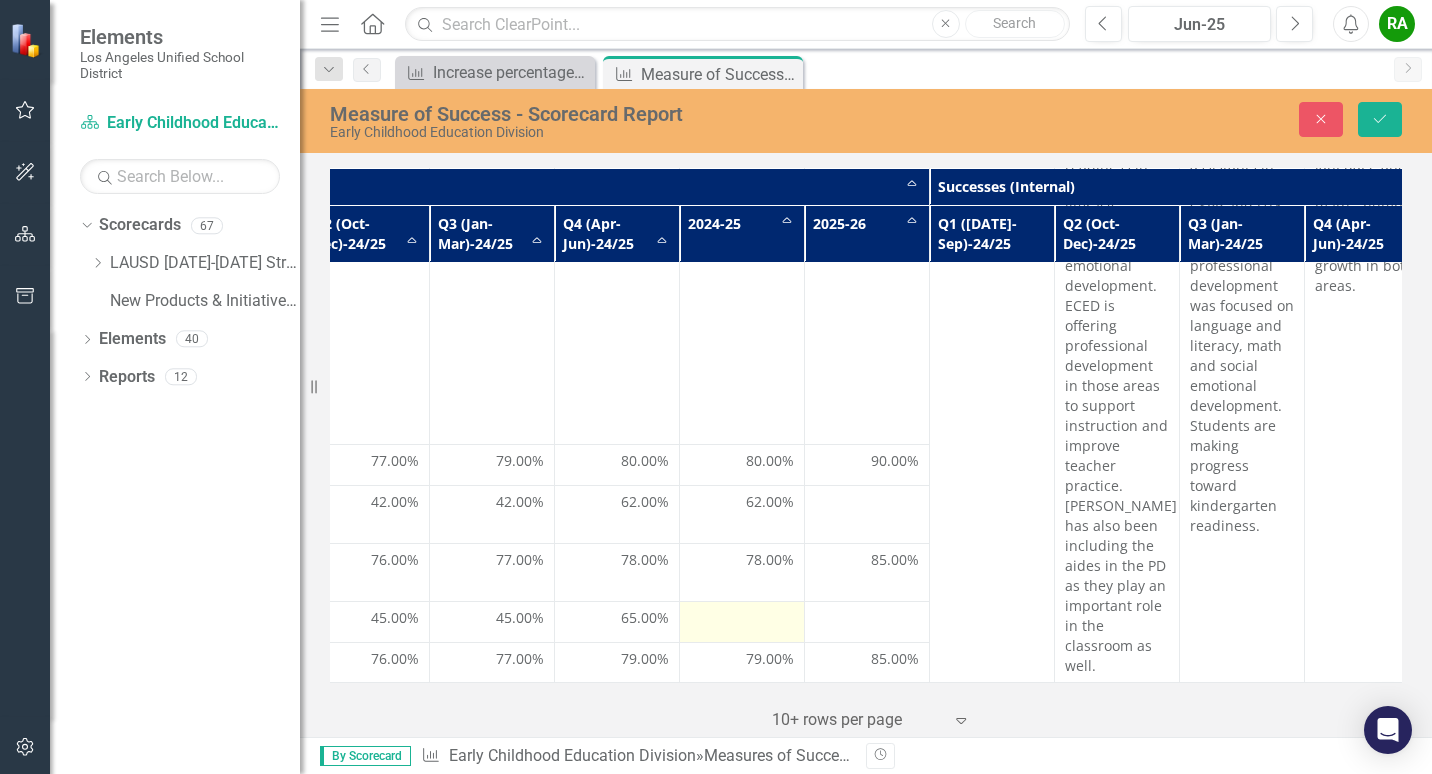 scroll, scrollTop: 1253, scrollLeft: 901, axis: both 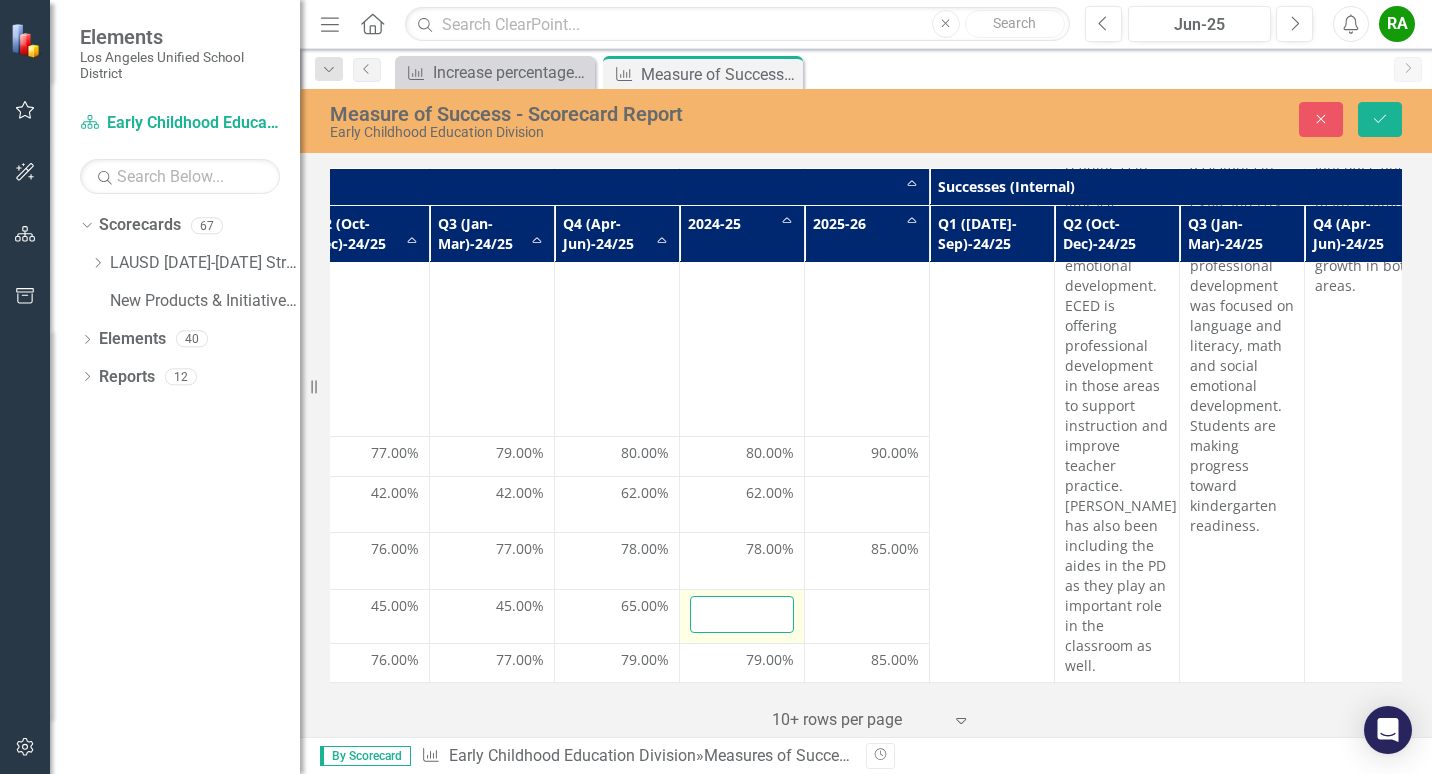 click at bounding box center [742, 614] 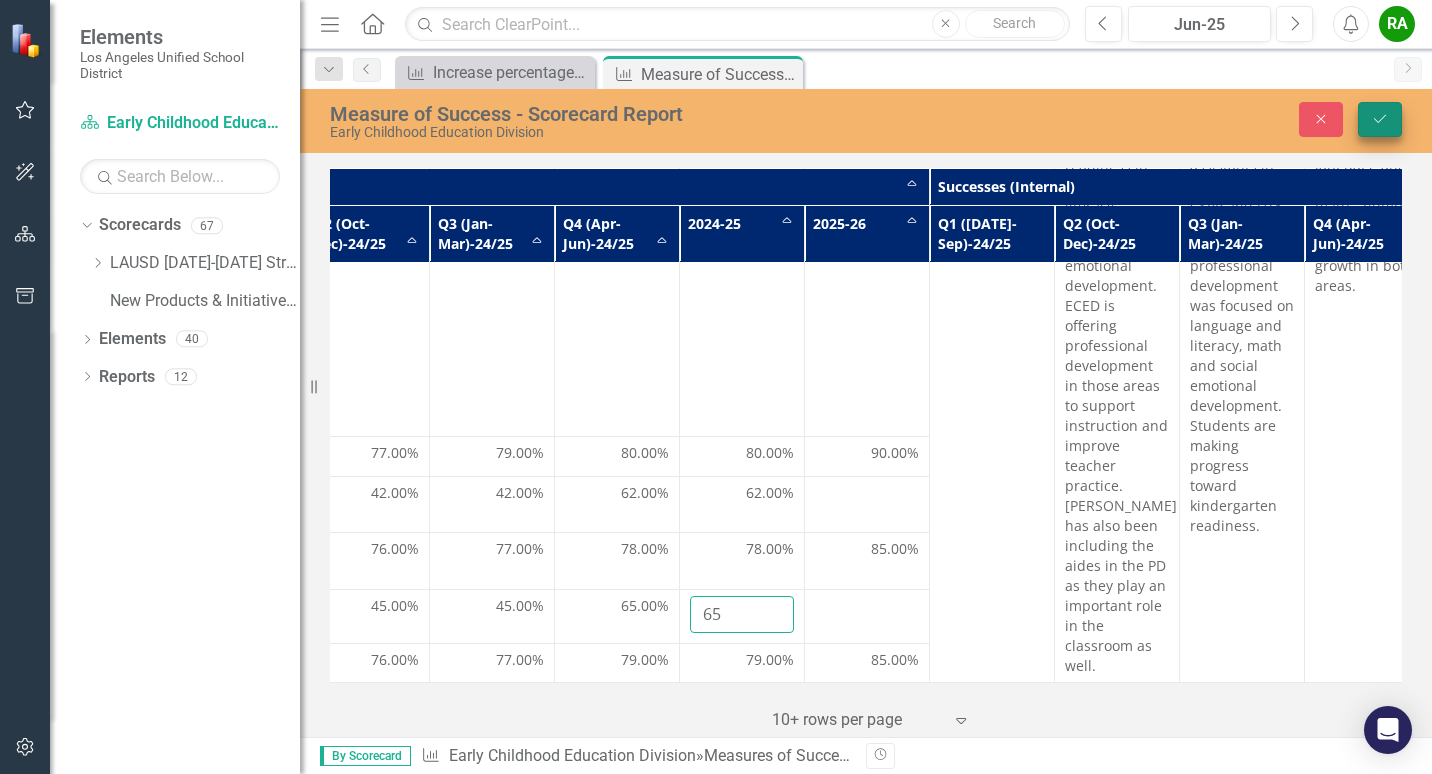type on "65" 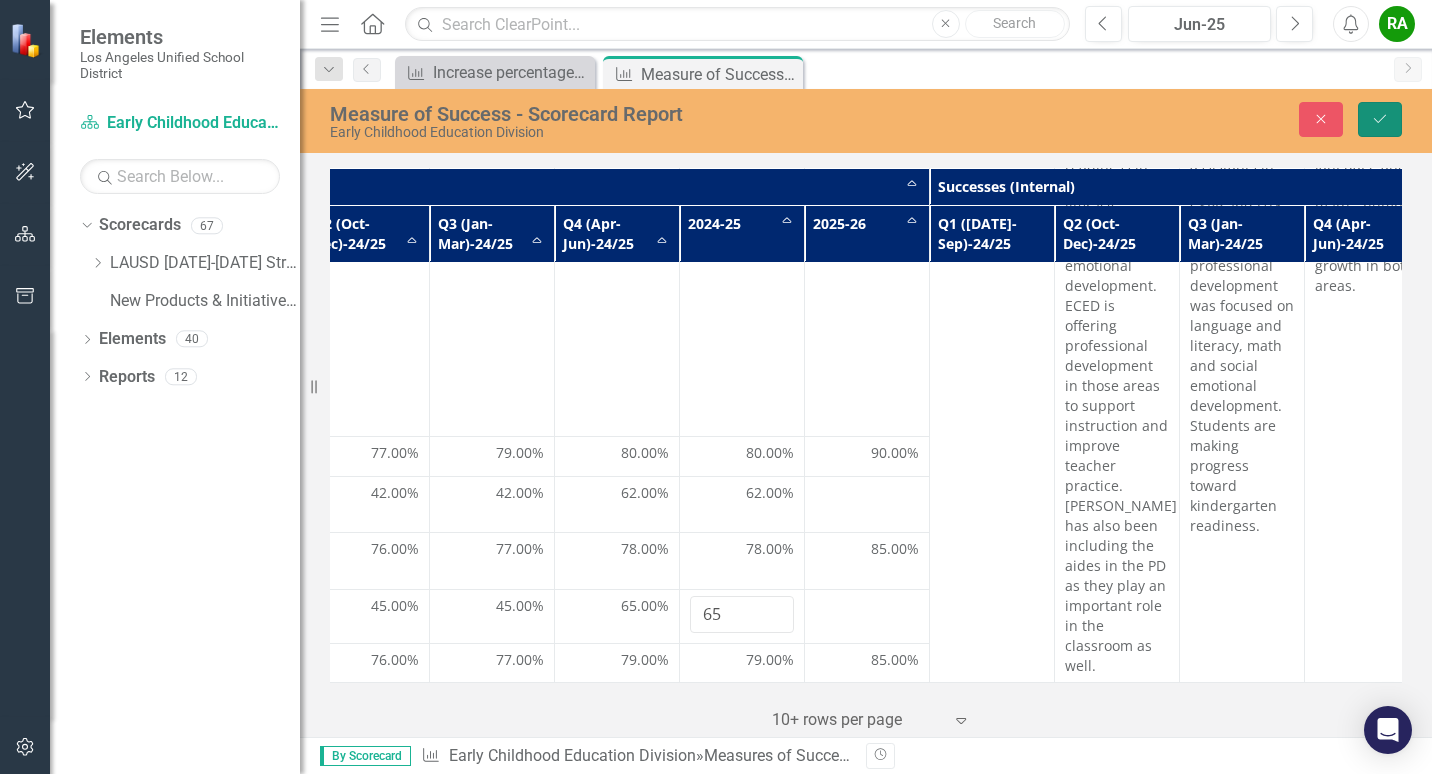 click on "Save" 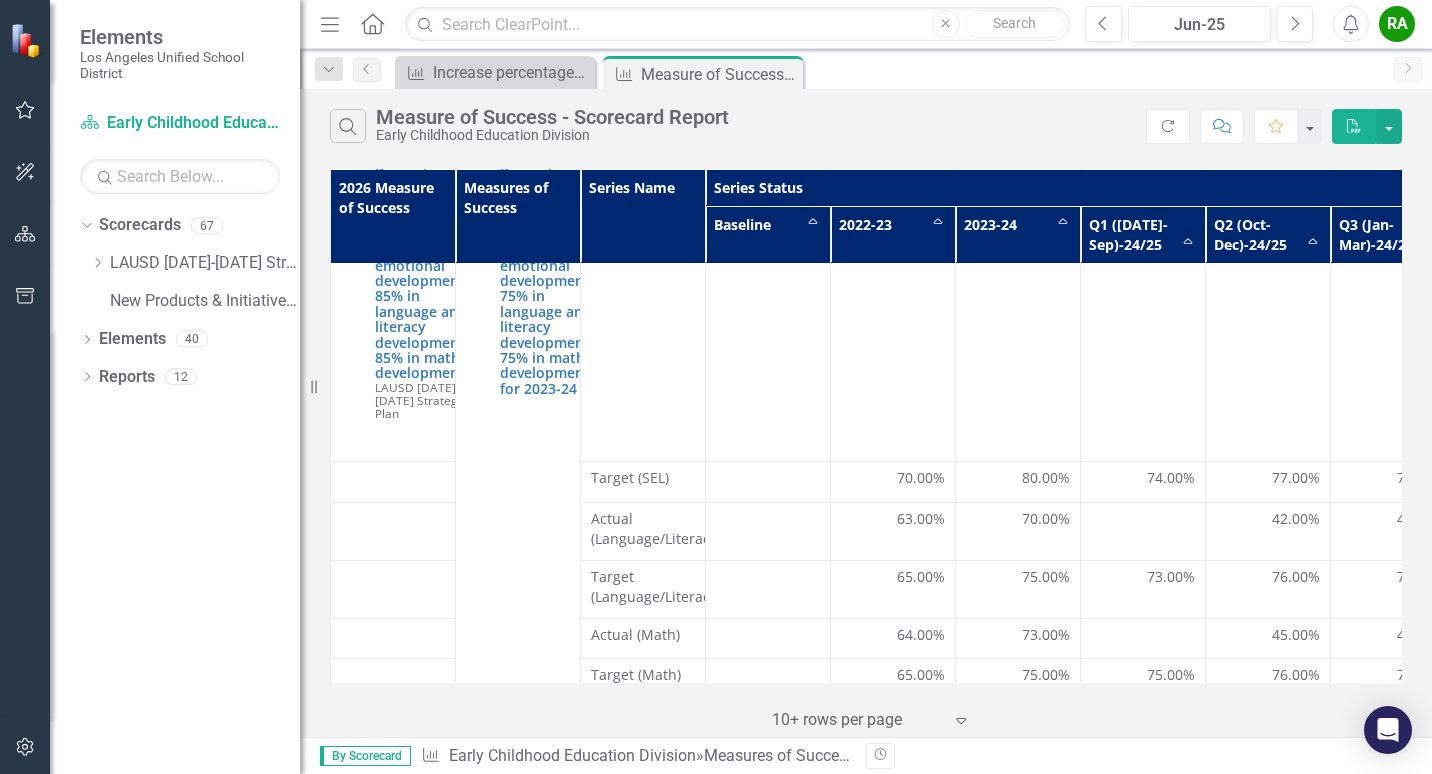 scroll, scrollTop: 1253, scrollLeft: 0, axis: vertical 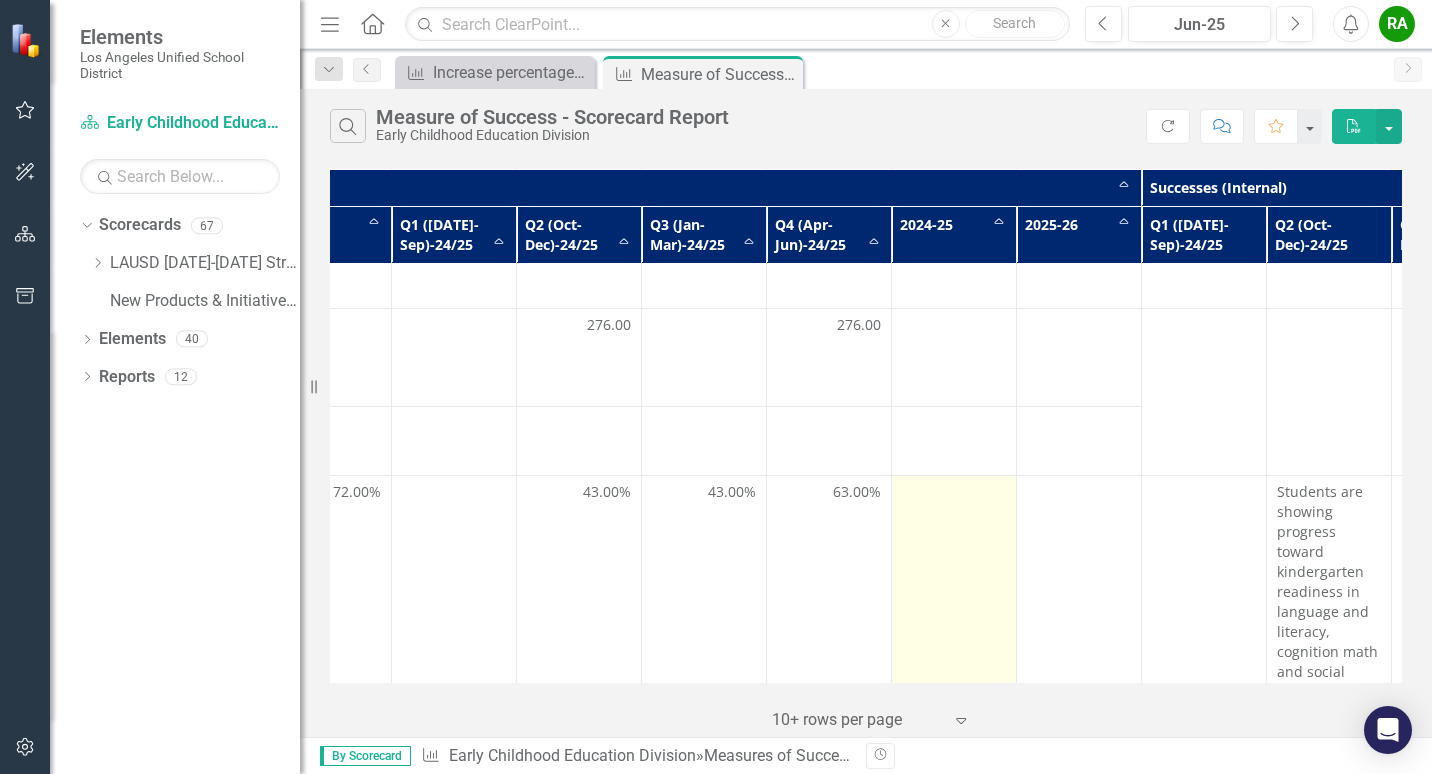 click at bounding box center [954, 494] 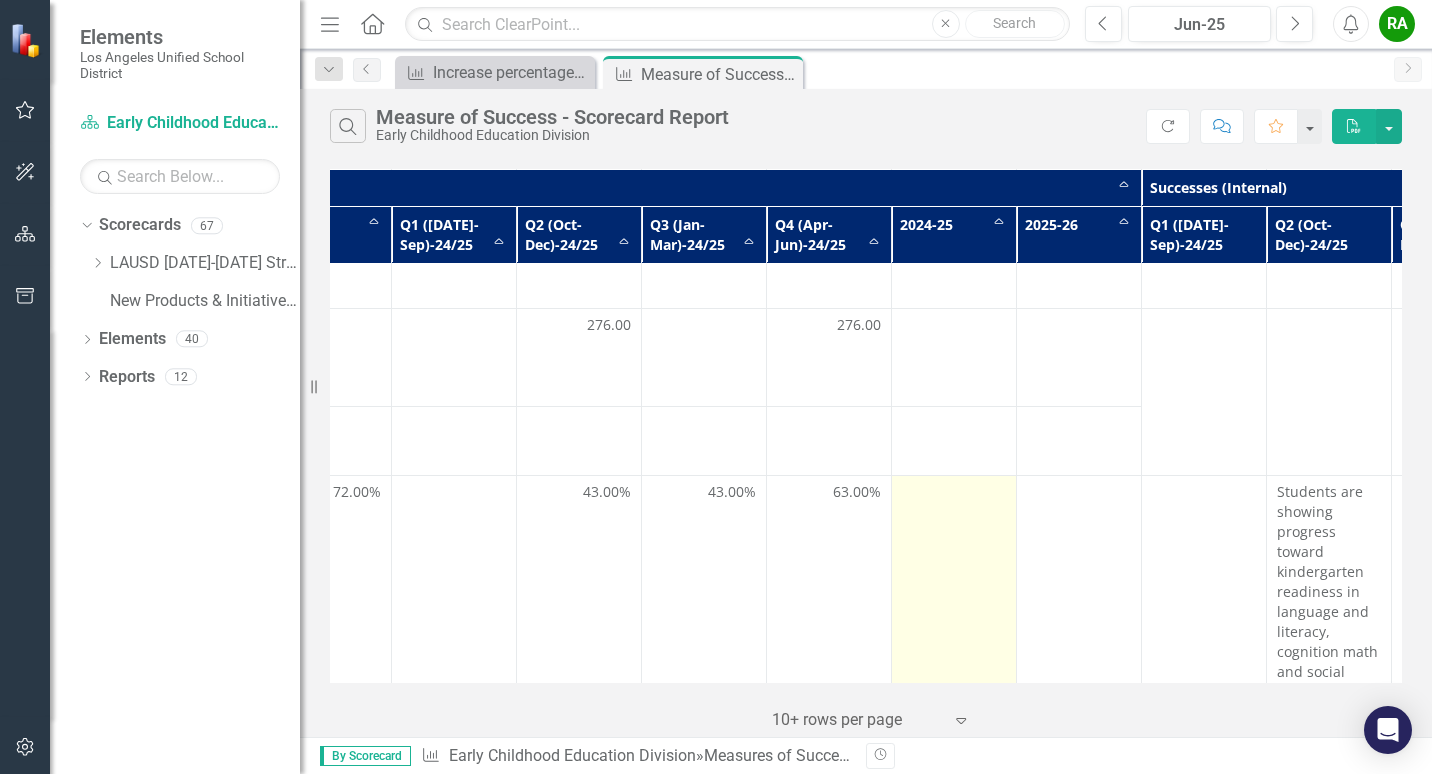 click at bounding box center [954, 494] 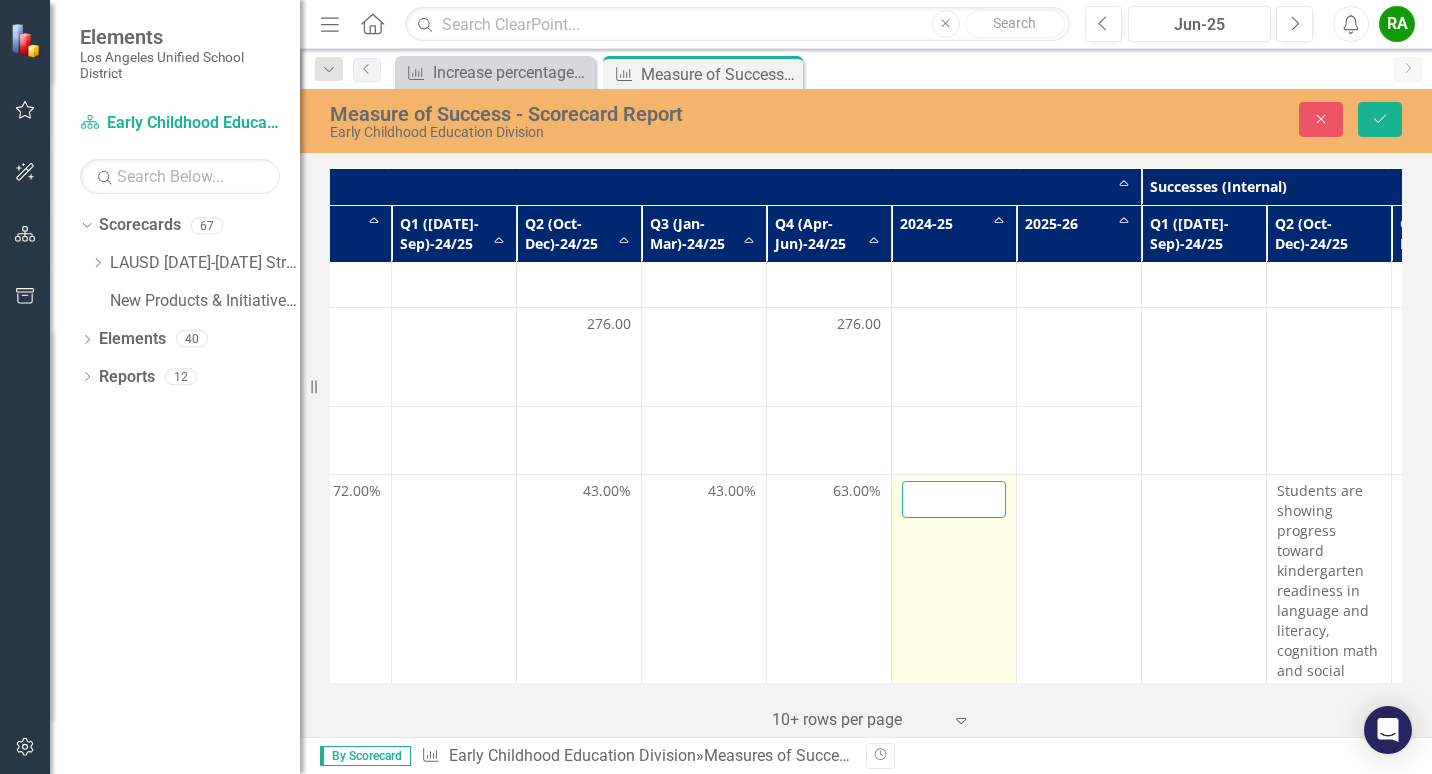 click at bounding box center [954, 499] 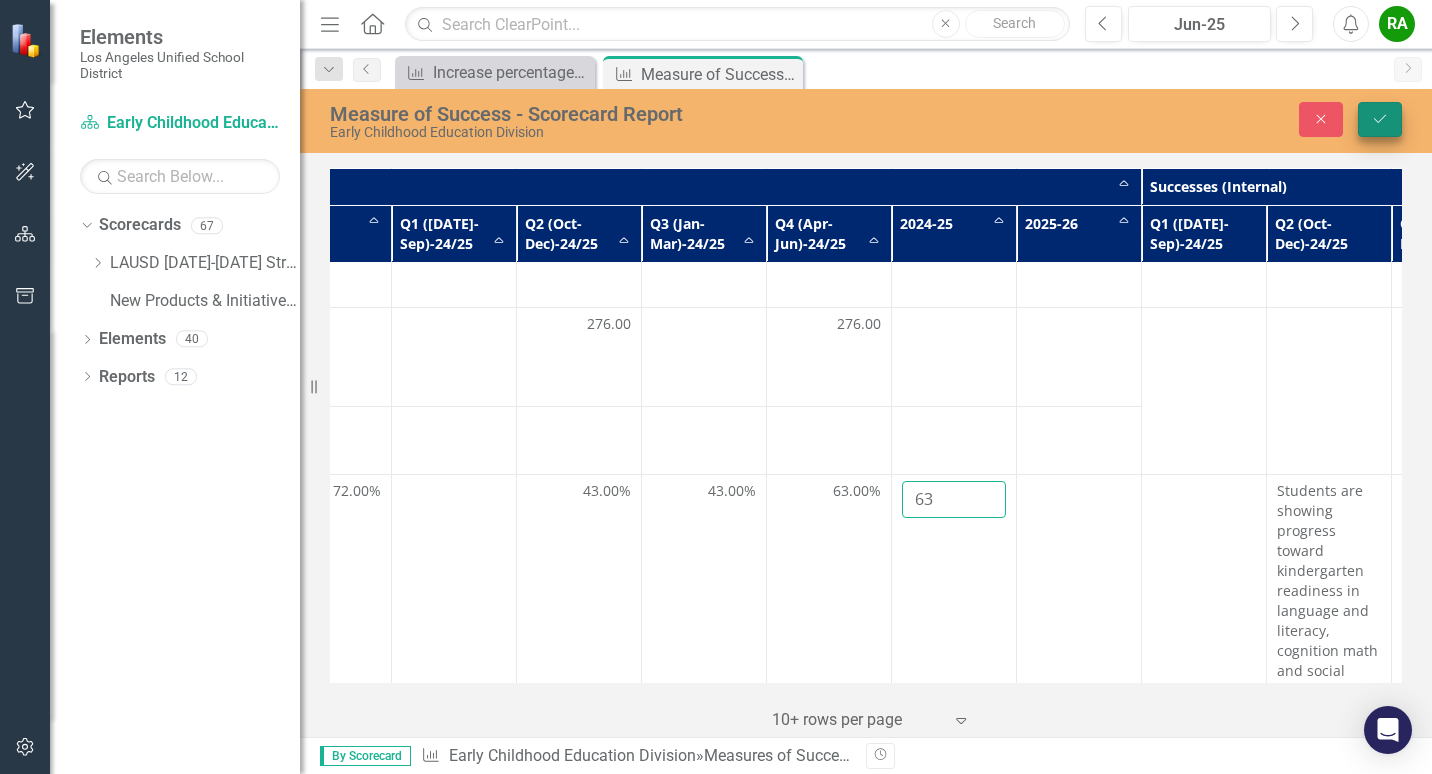 type on "63" 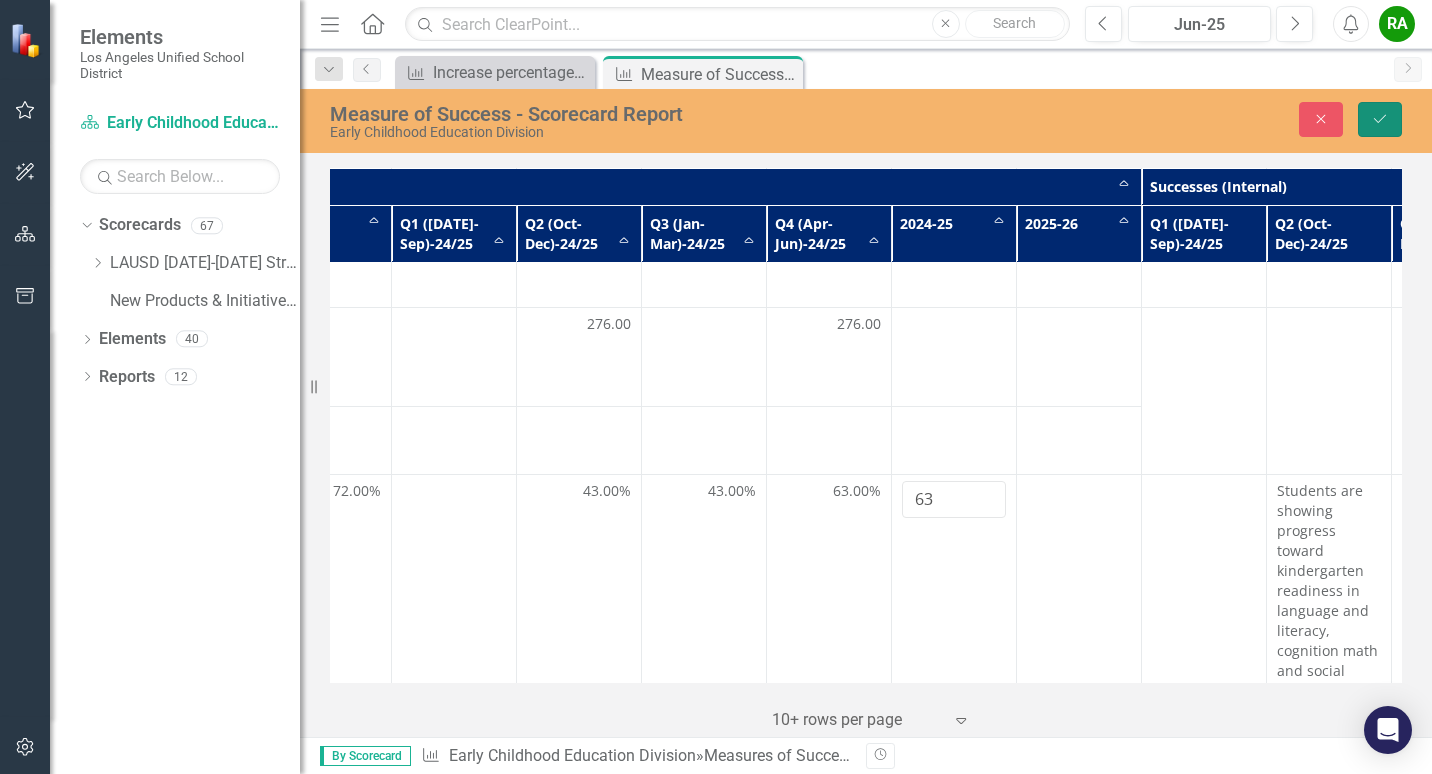 click on "Save" 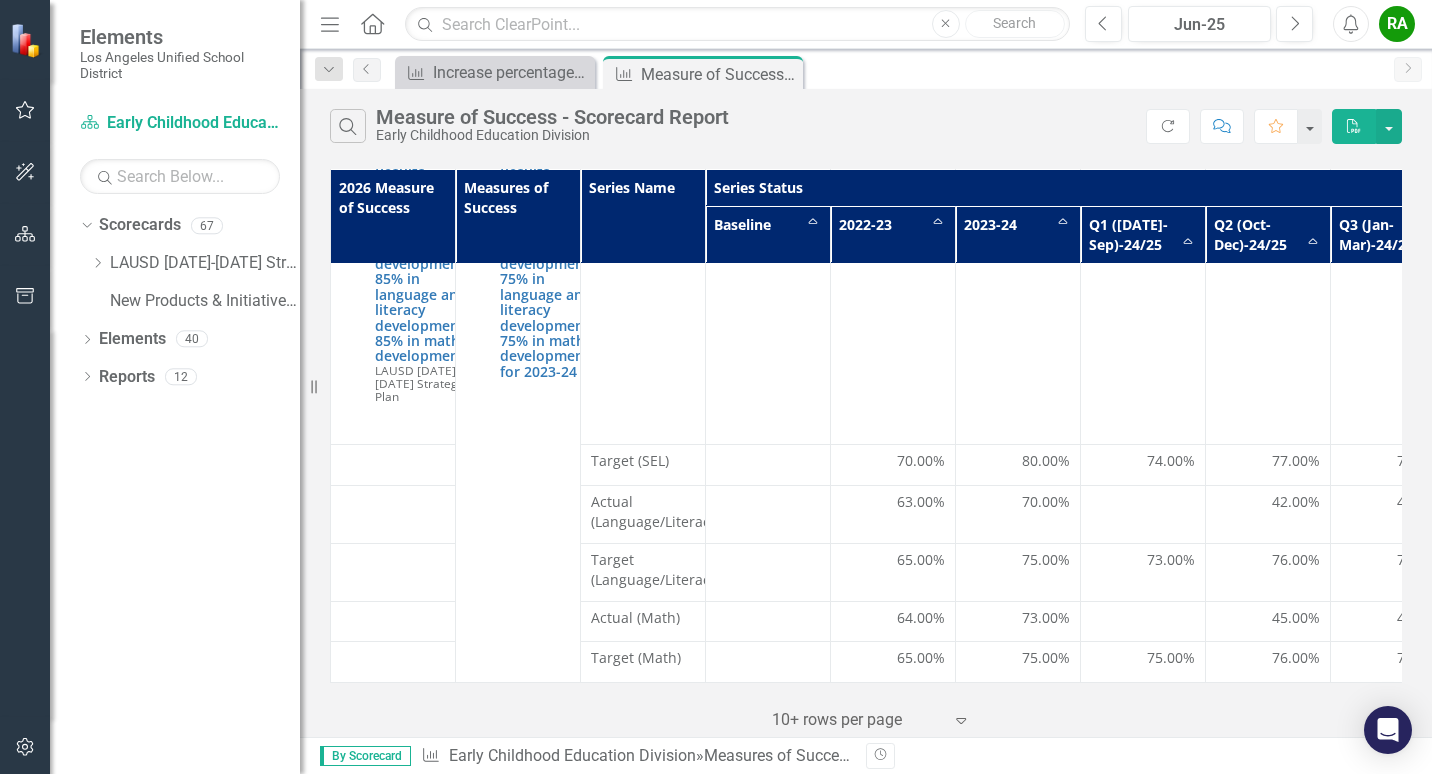 scroll, scrollTop: 1253, scrollLeft: 0, axis: vertical 